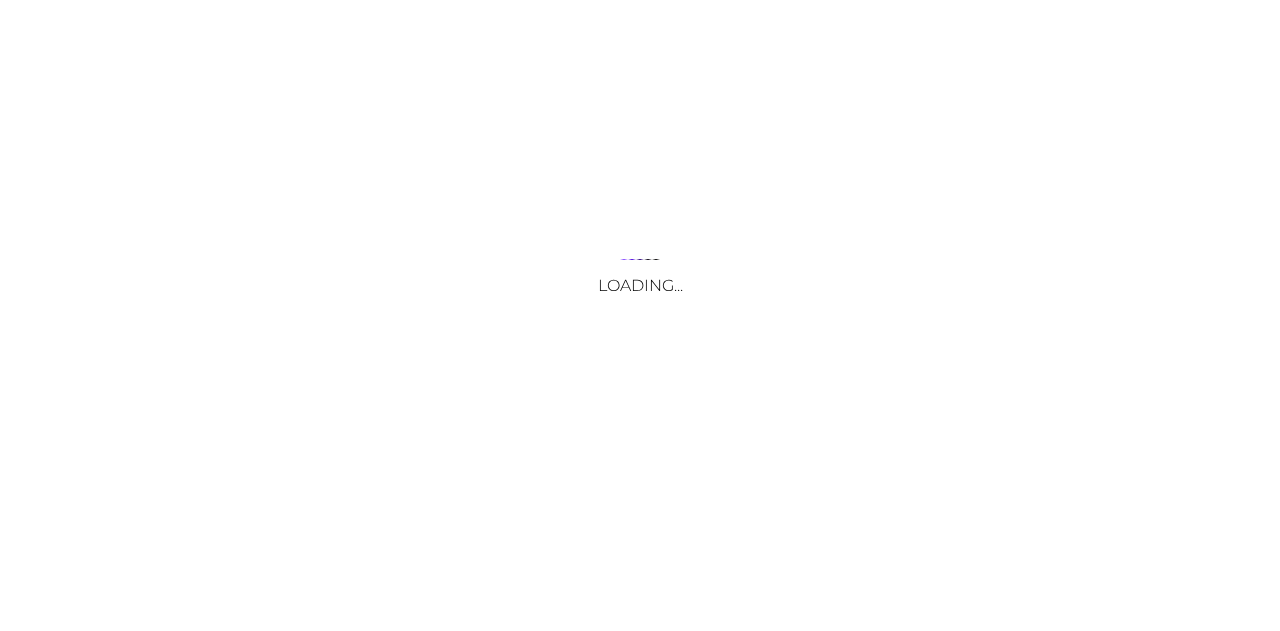 scroll, scrollTop: 0, scrollLeft: 0, axis: both 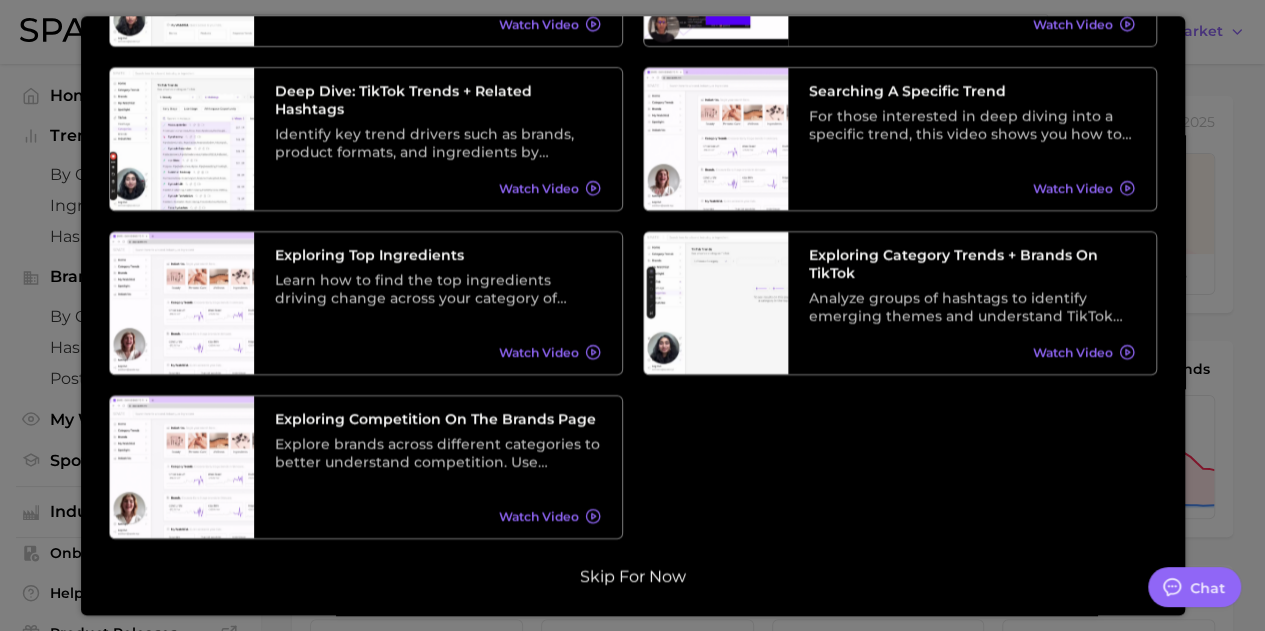 click on "Skip for now" at bounding box center [633, 577] 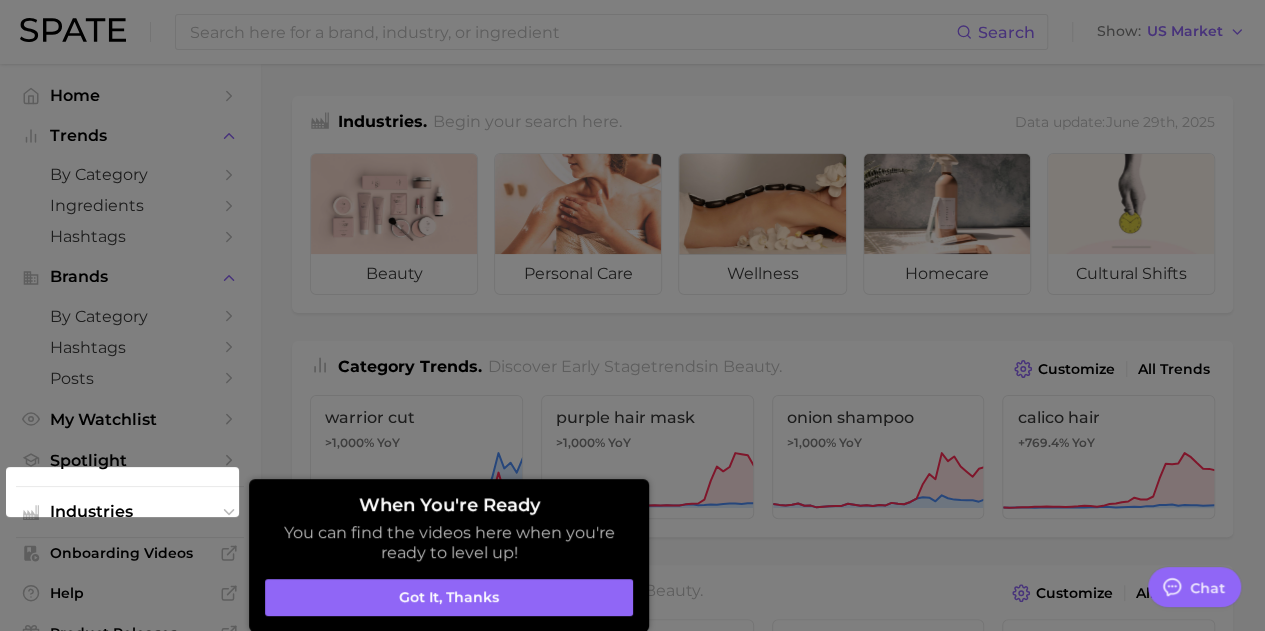 click on "Got it, thanks" at bounding box center [449, 598] 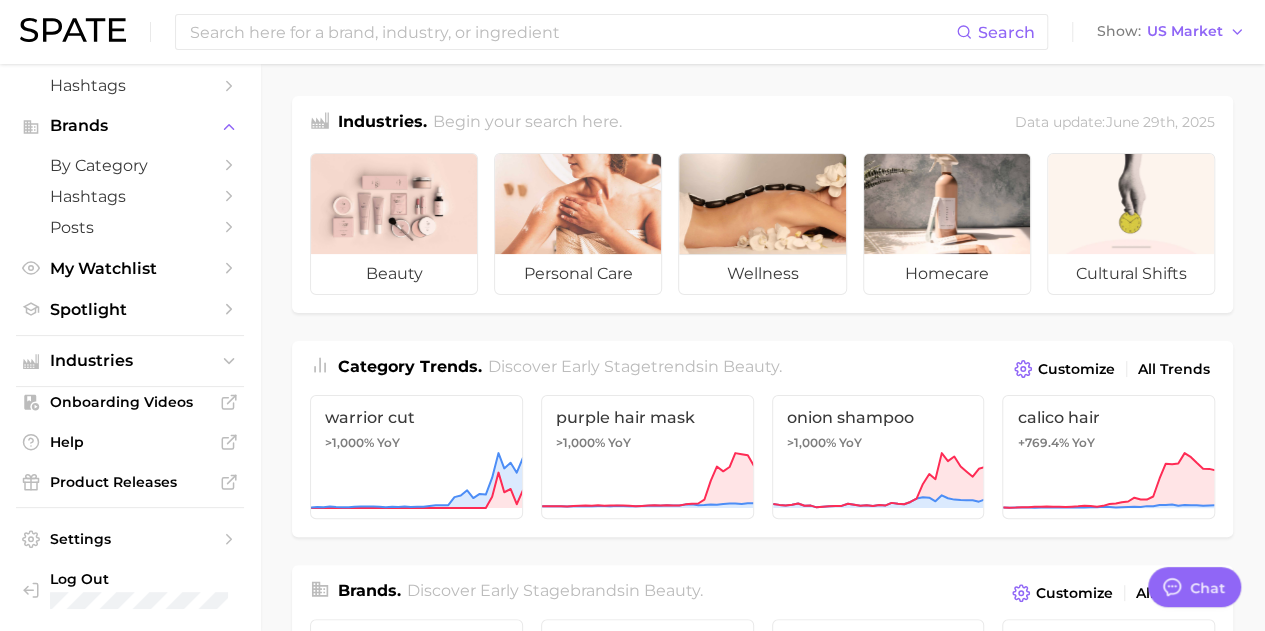 scroll, scrollTop: 0, scrollLeft: 0, axis: both 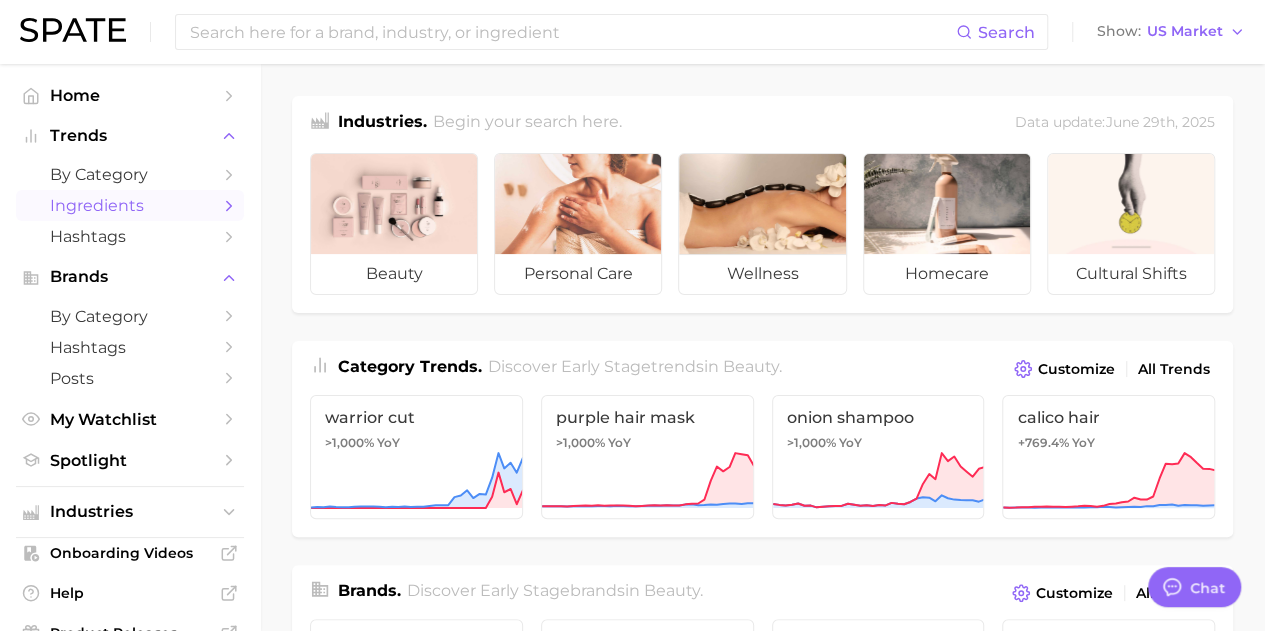 click 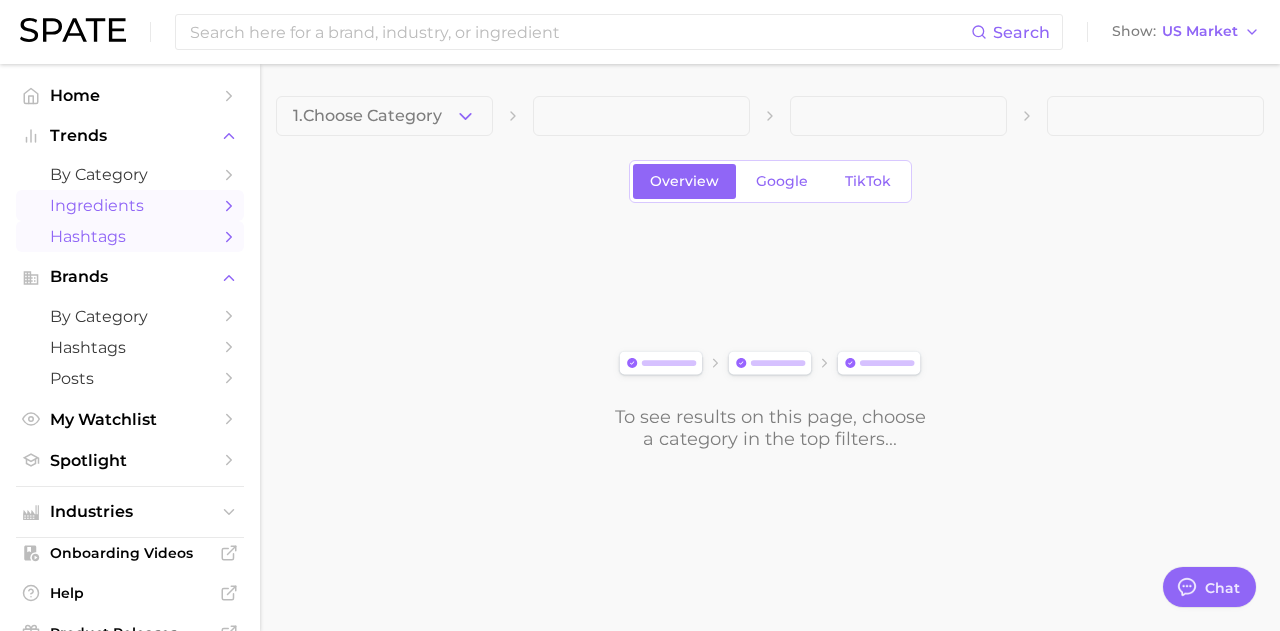 click 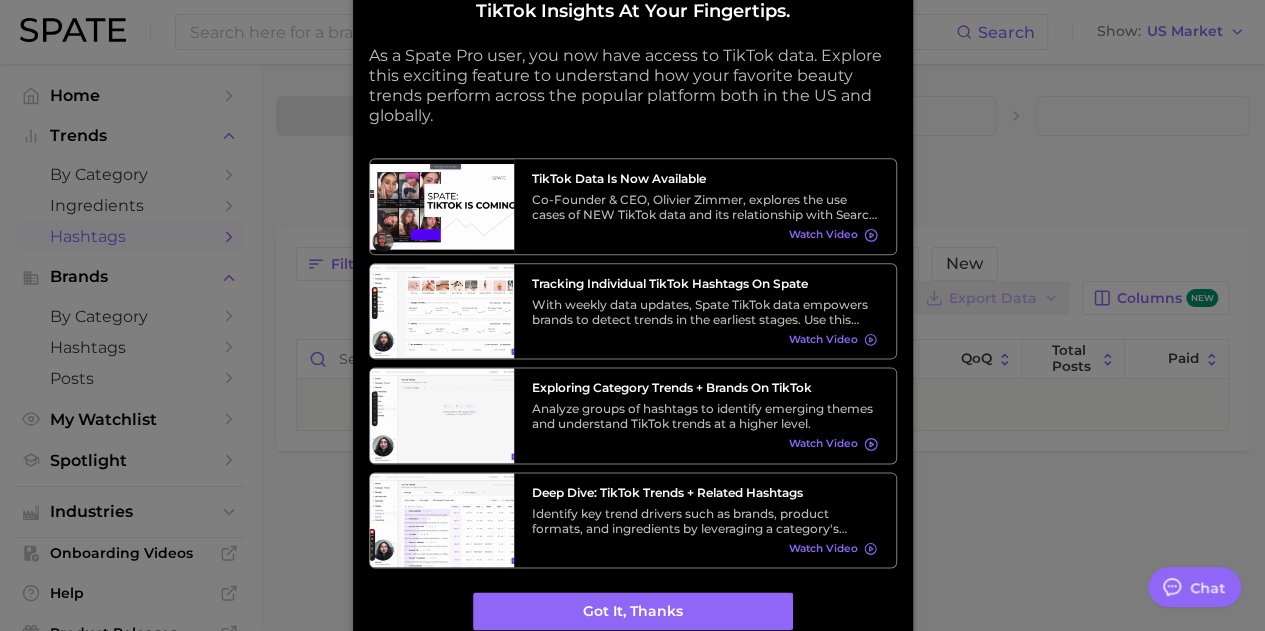 type on "x" 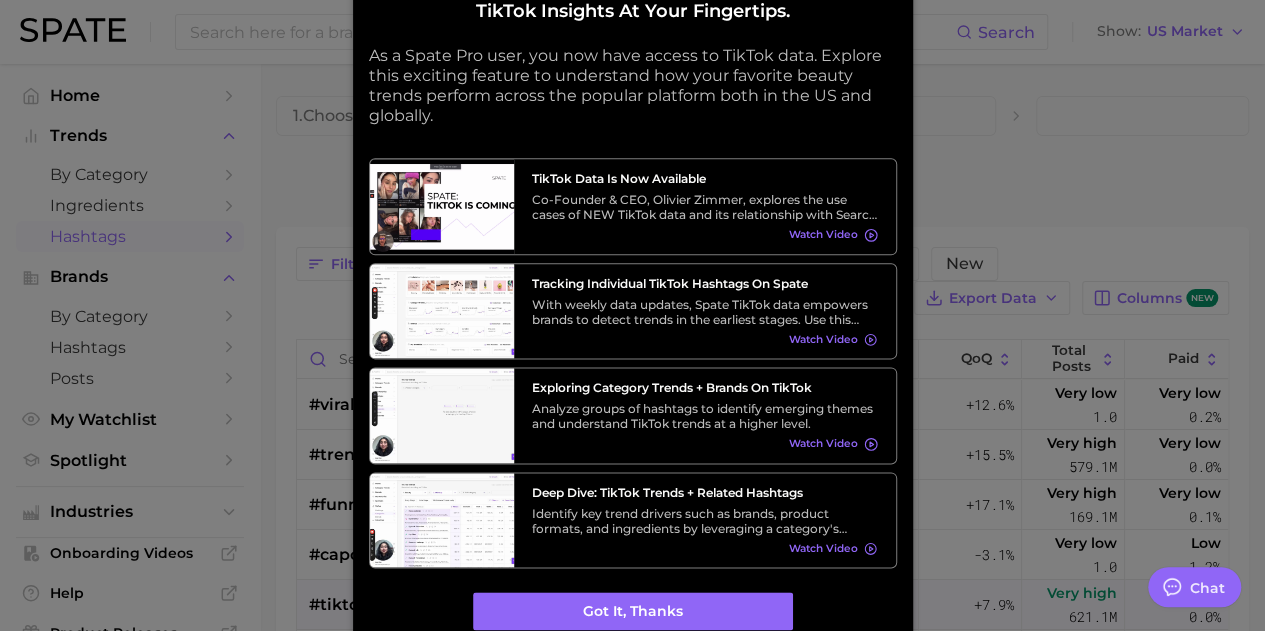 click on "Got it, thanks" at bounding box center [633, 612] 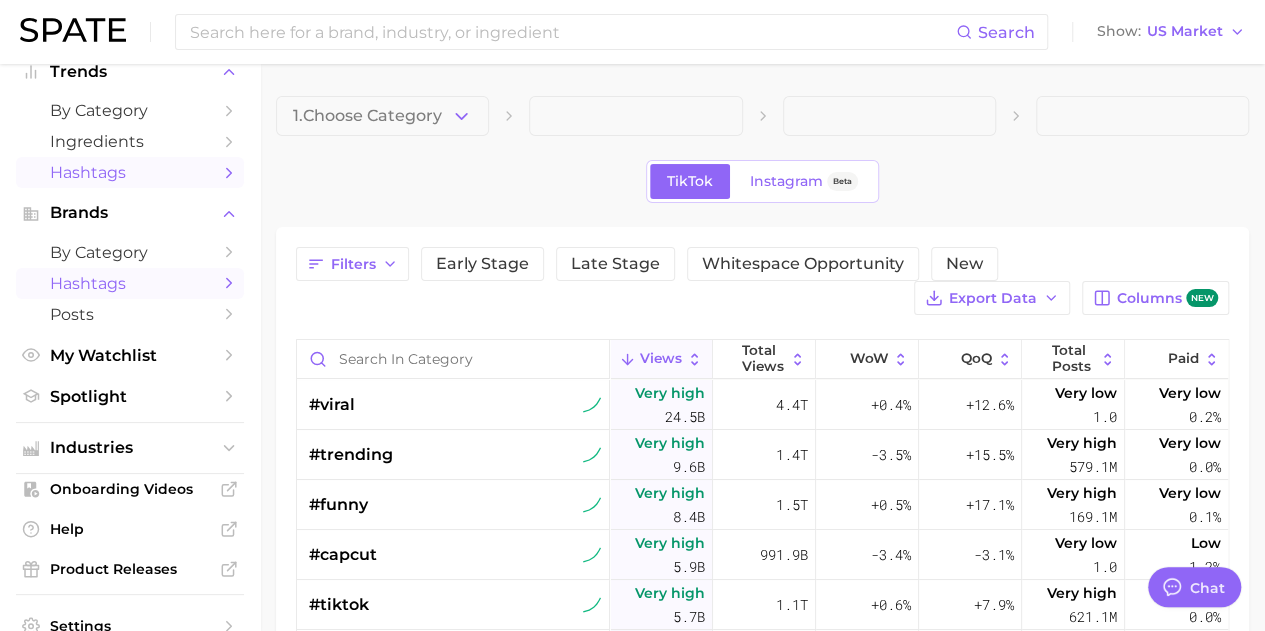 scroll, scrollTop: 0, scrollLeft: 0, axis: both 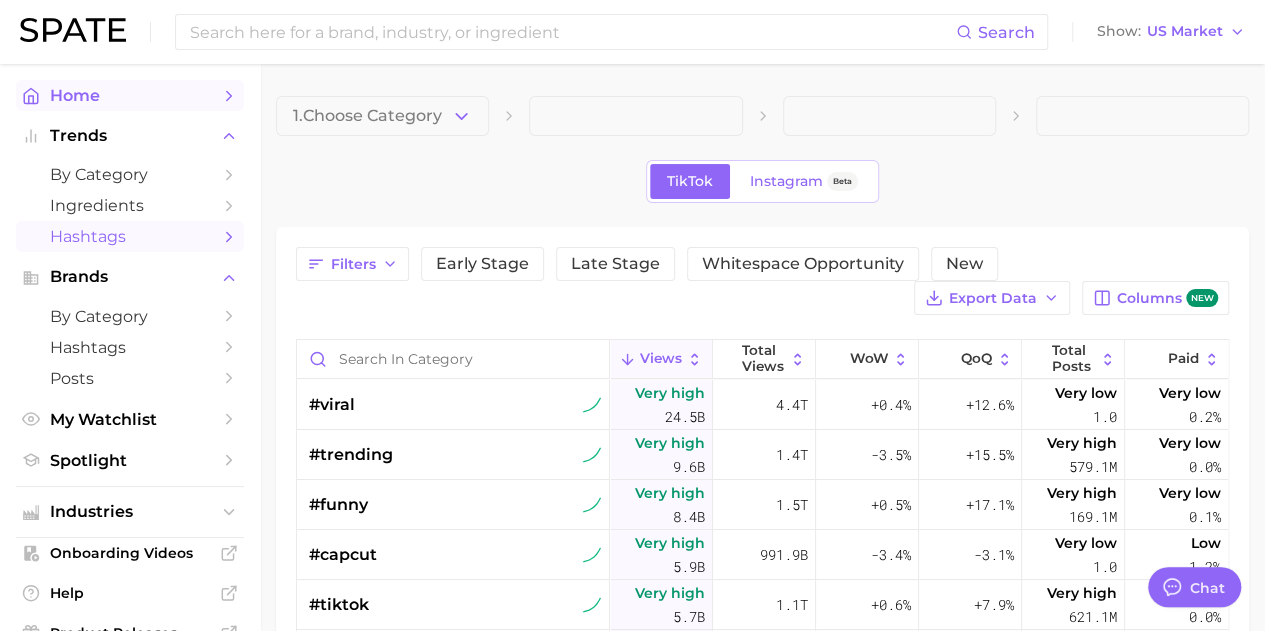 click 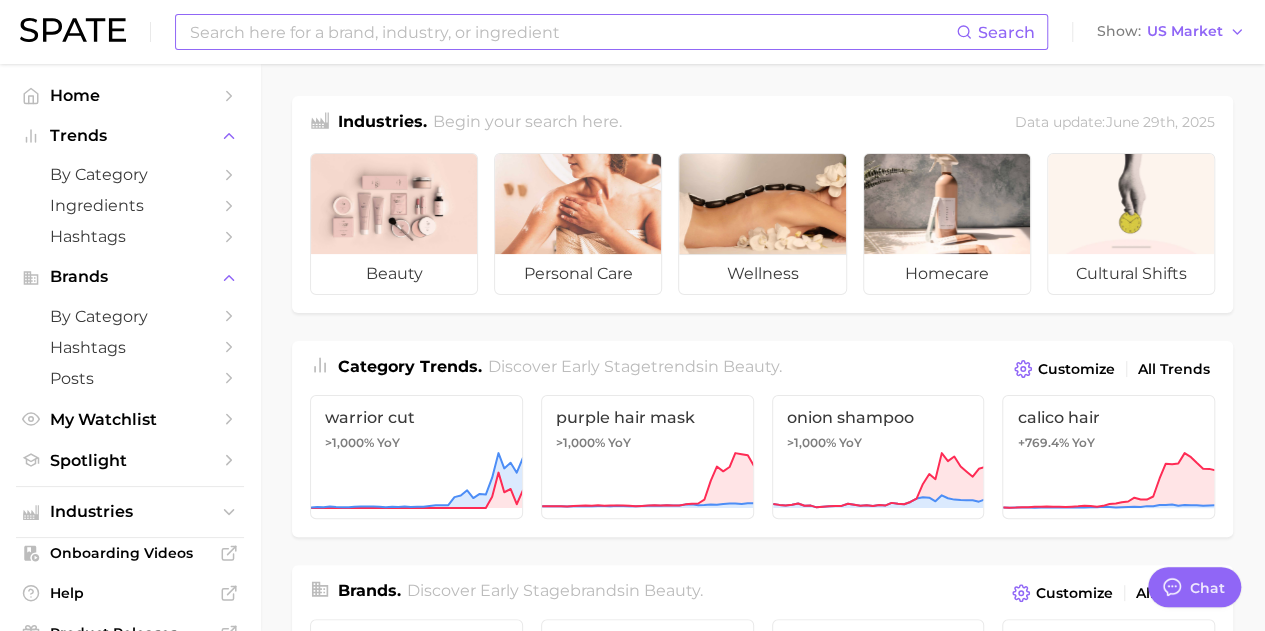 click at bounding box center (572, 32) 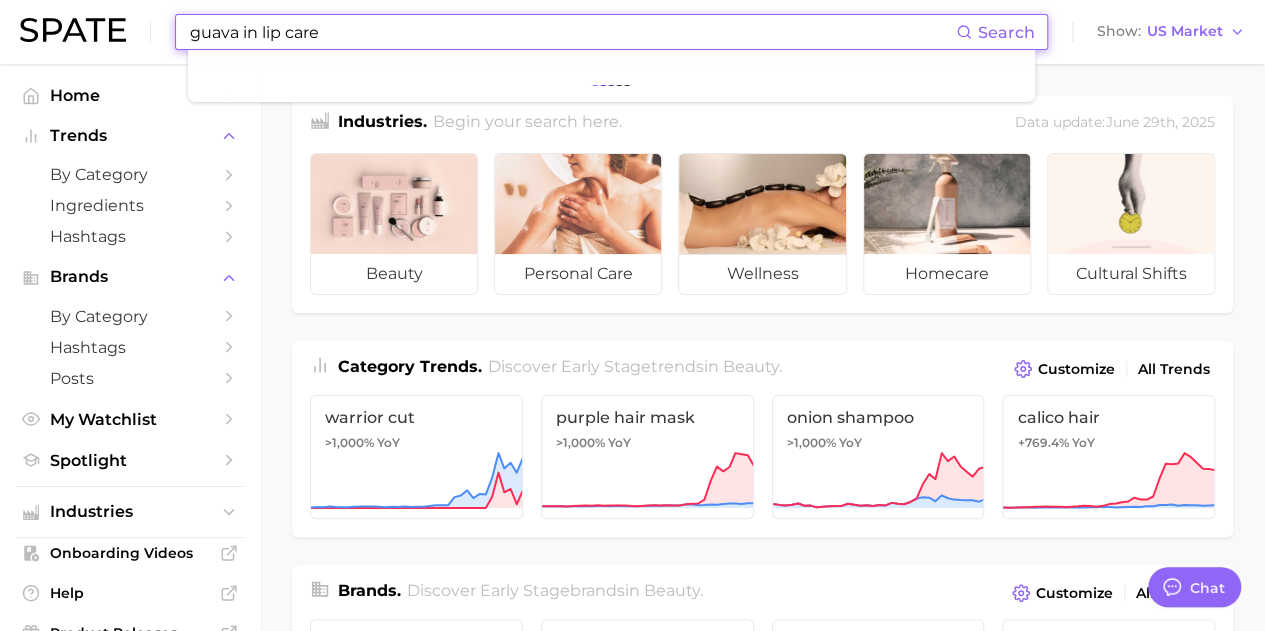 type on "guava in lip care" 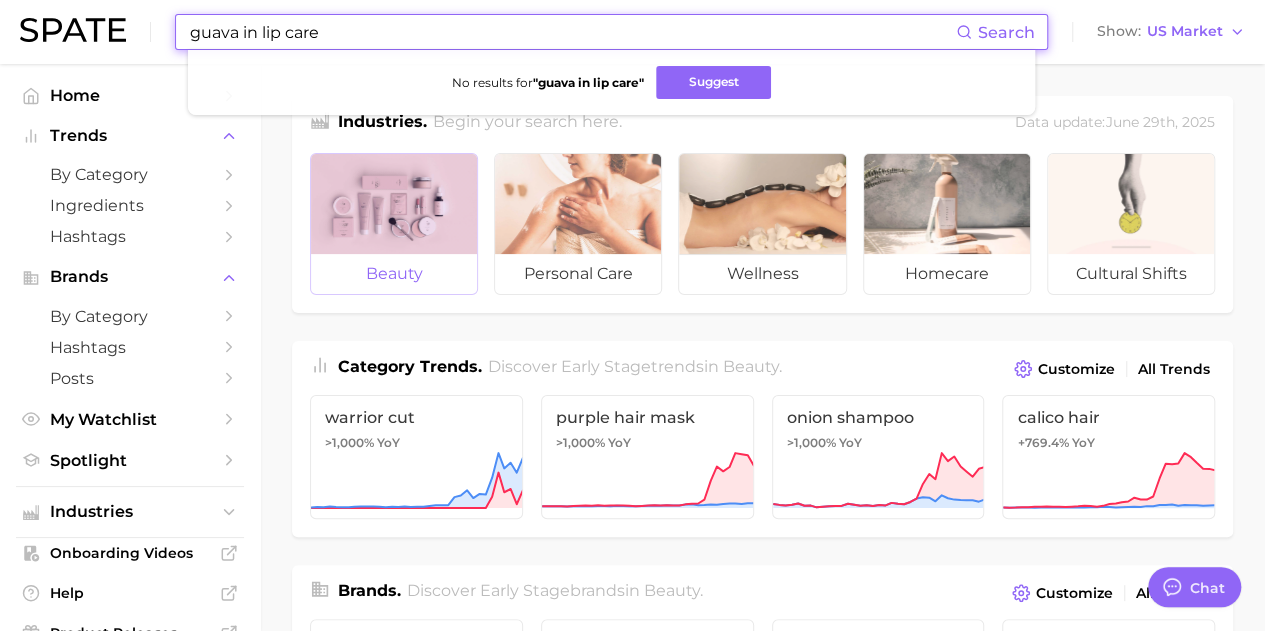 click at bounding box center [394, 204] 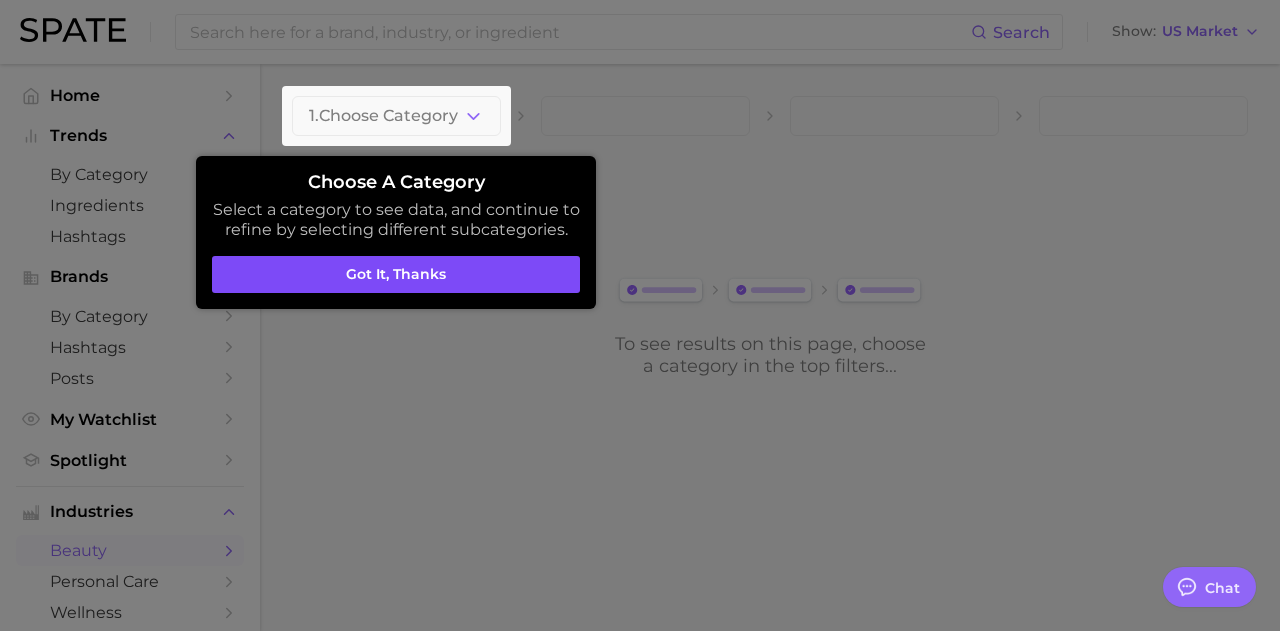 click on "Got it, thanks" at bounding box center [396, 275] 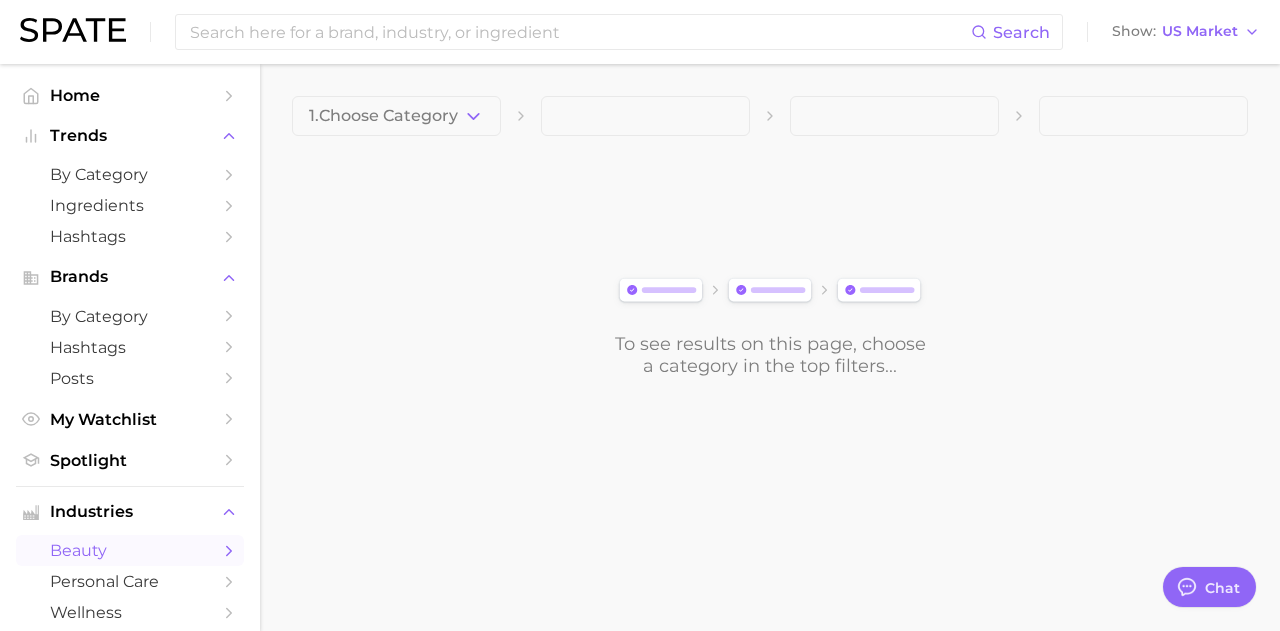 click at bounding box center [645, 116] 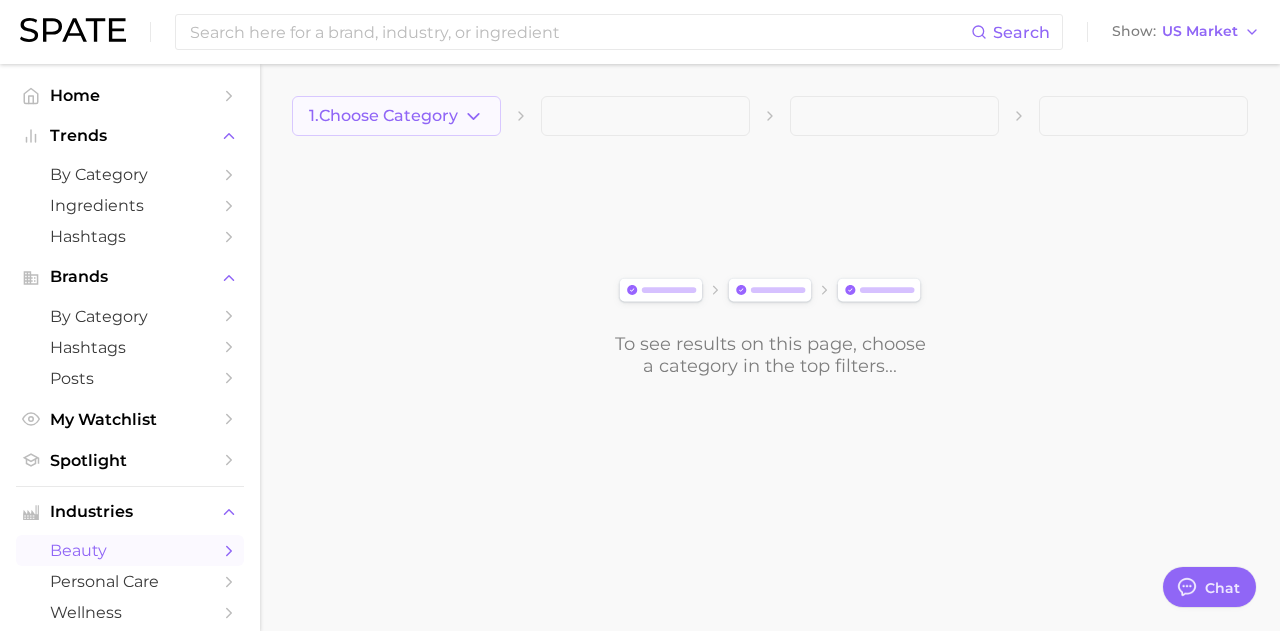click 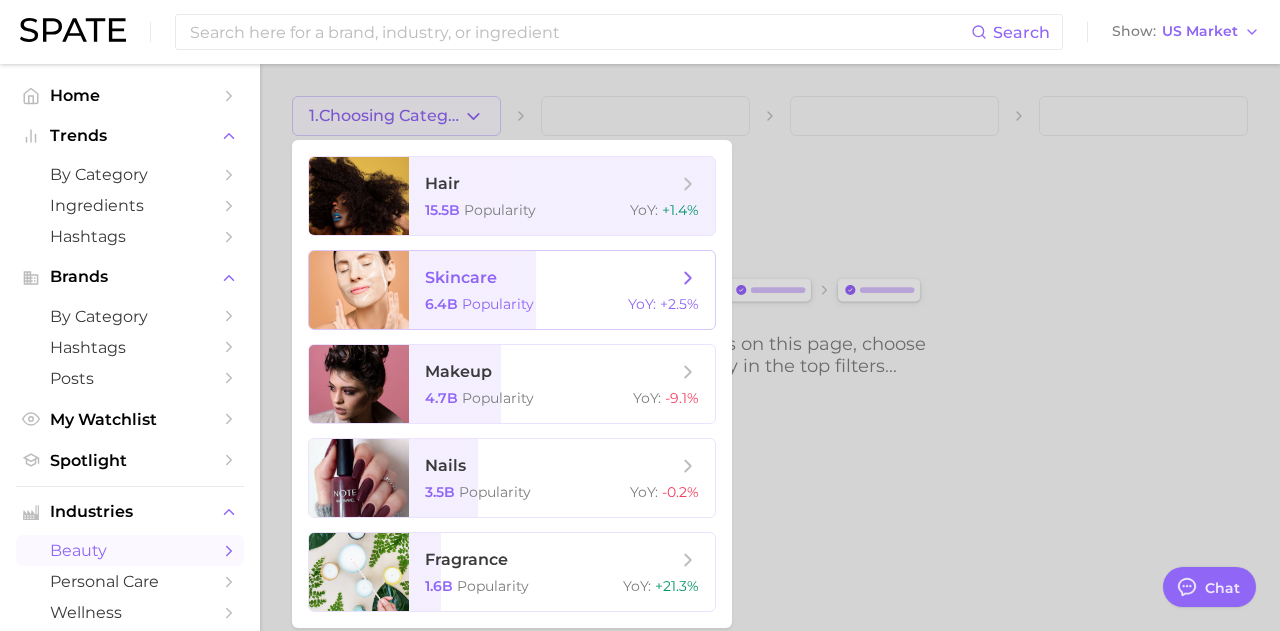 click on "Popularity" at bounding box center [498, 304] 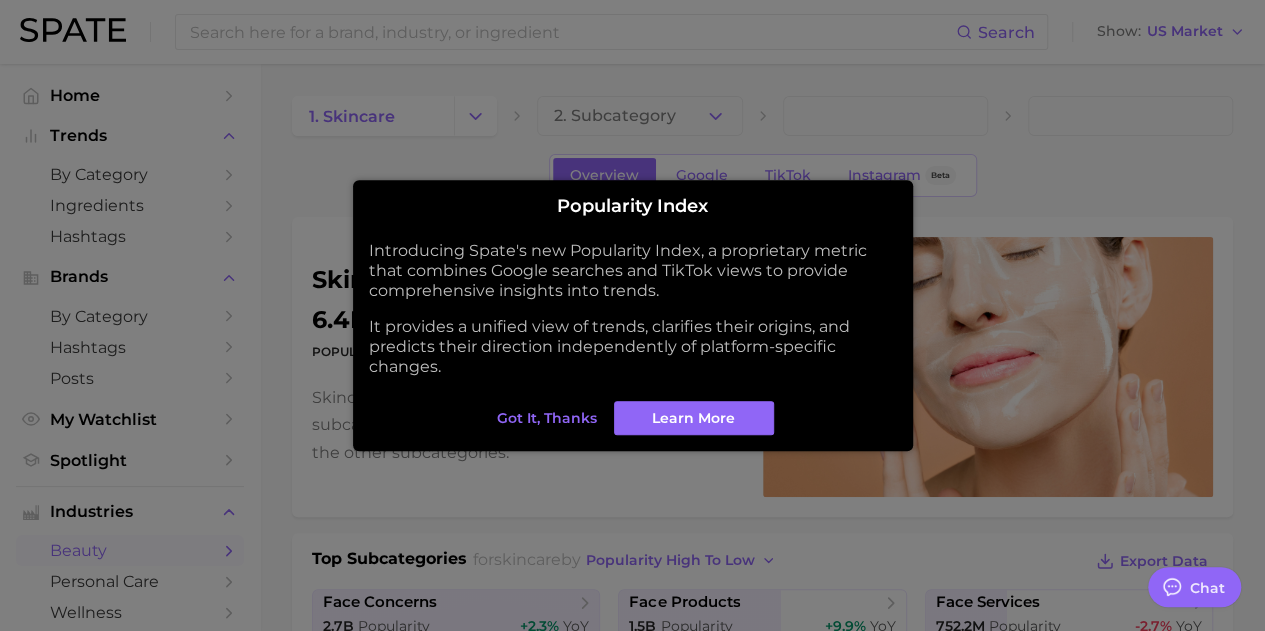 click on "Got it, thanks" at bounding box center (547, 418) 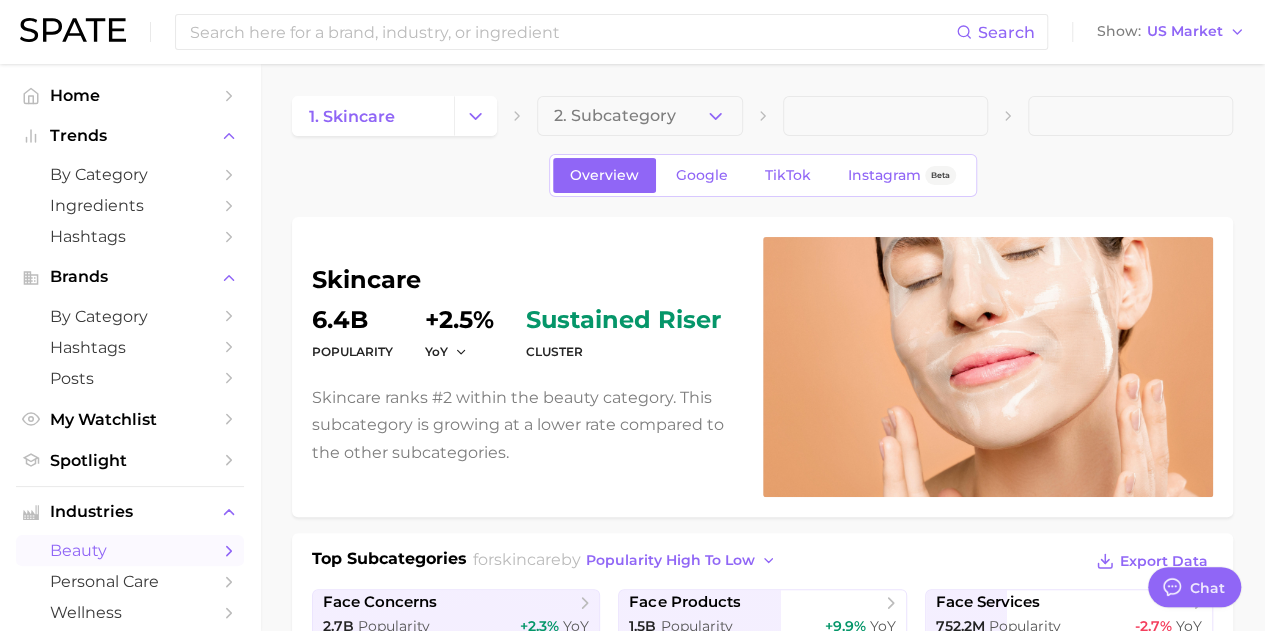 click at bounding box center (885, 116) 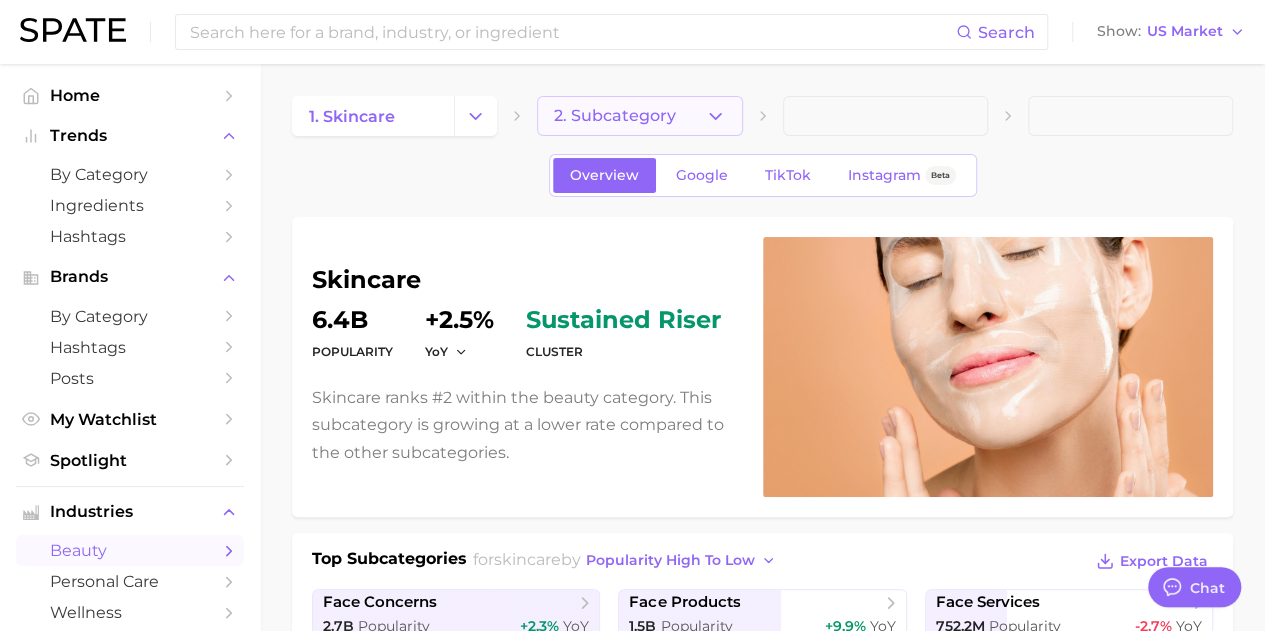click 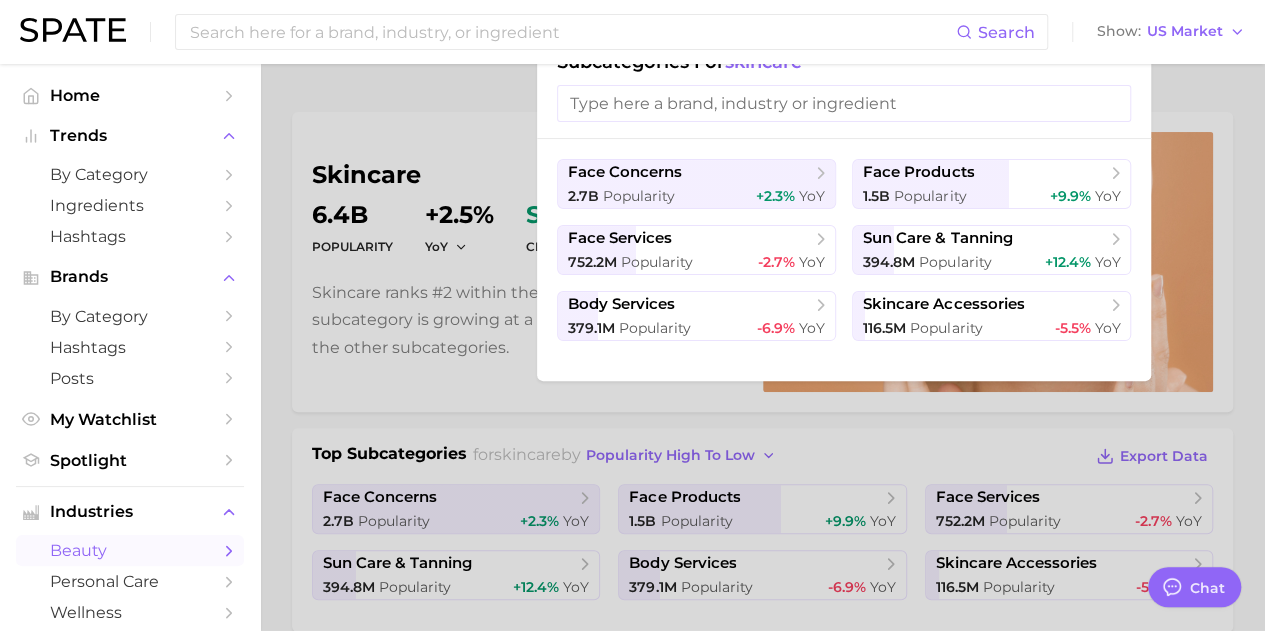 scroll, scrollTop: 0, scrollLeft: 0, axis: both 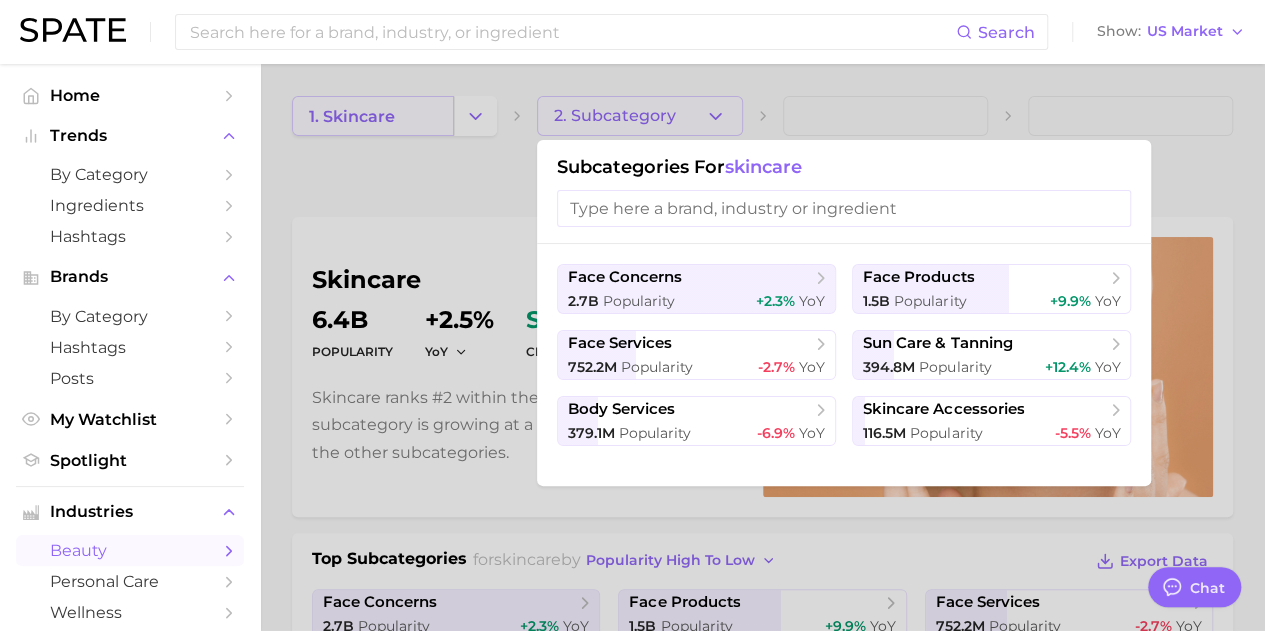 click at bounding box center [632, 315] 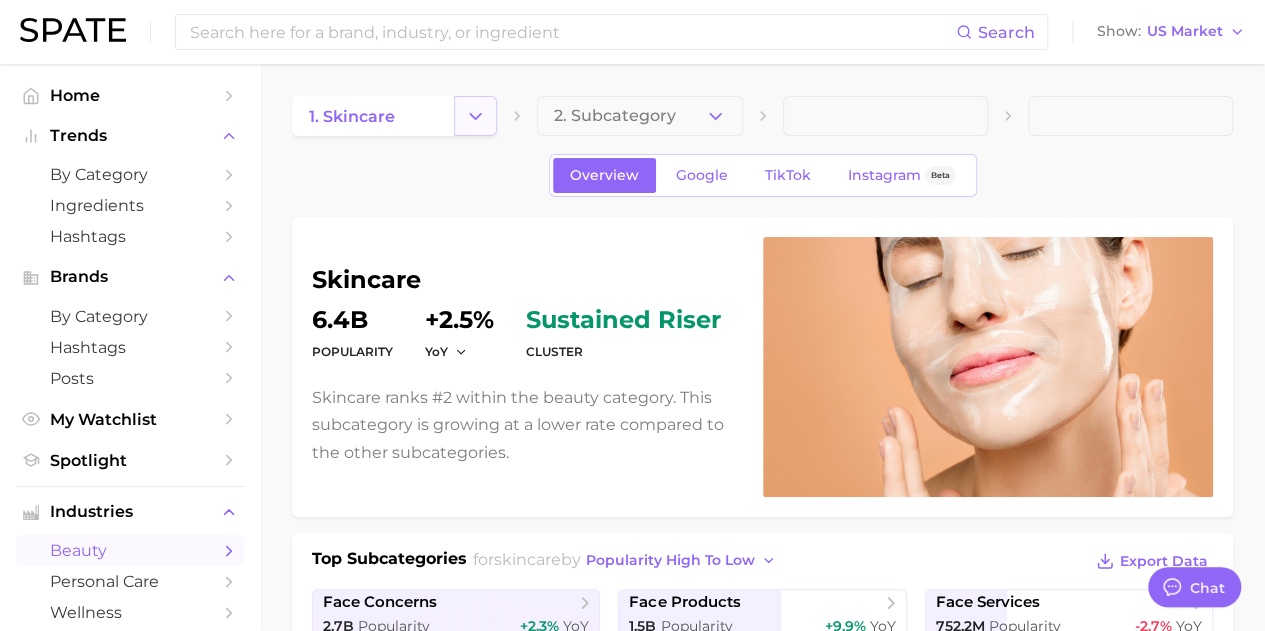 click 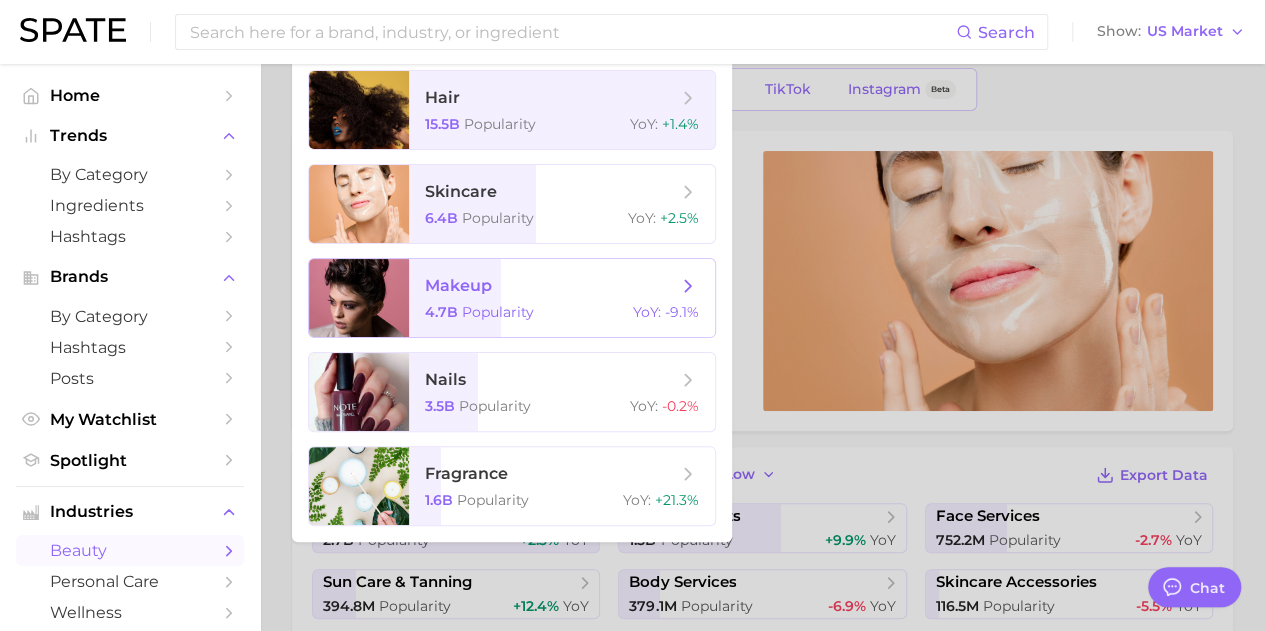 scroll, scrollTop: 200, scrollLeft: 0, axis: vertical 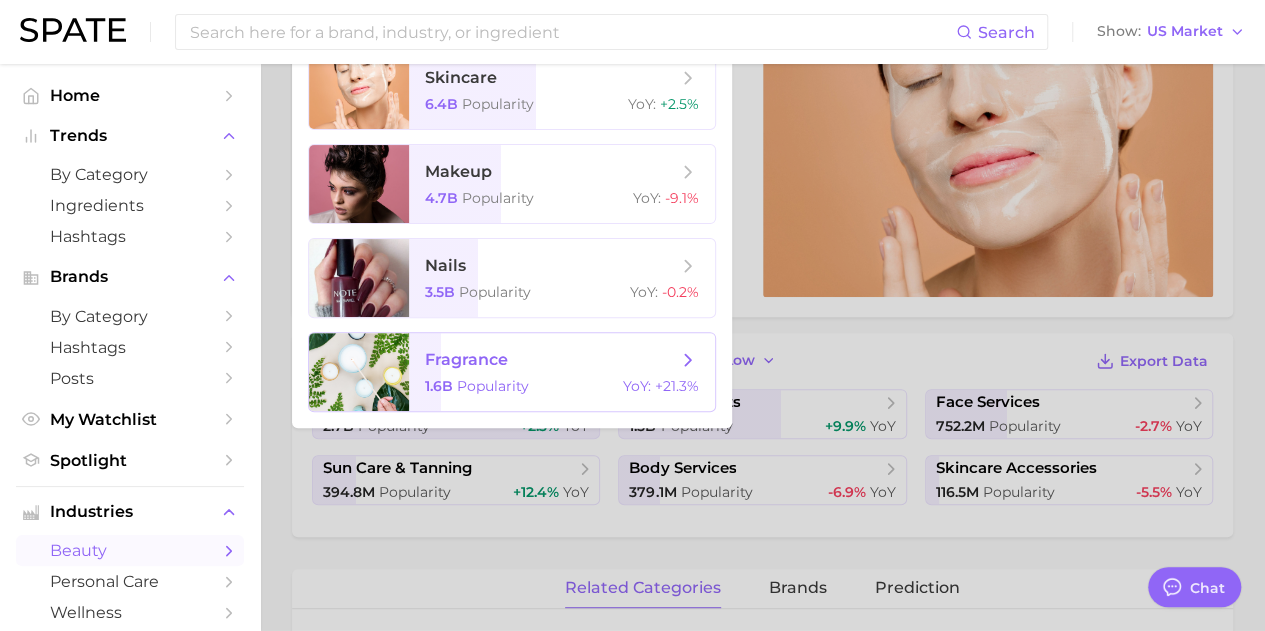 click on "fragrance" at bounding box center (551, 360) 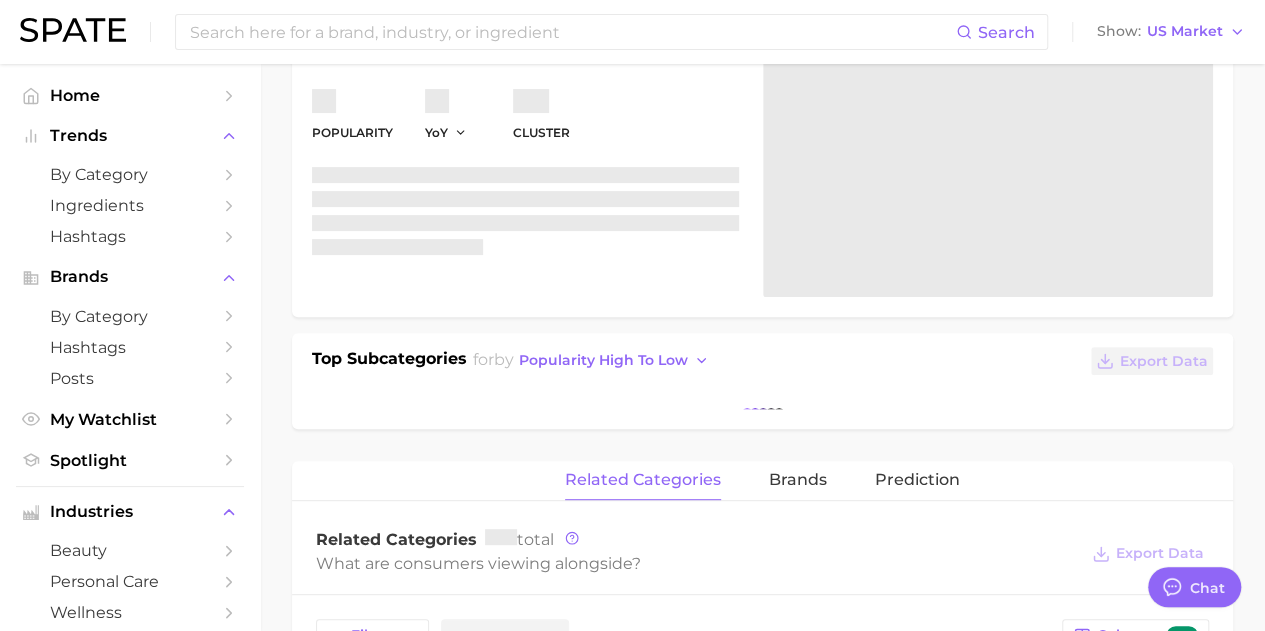 scroll, scrollTop: 0, scrollLeft: 0, axis: both 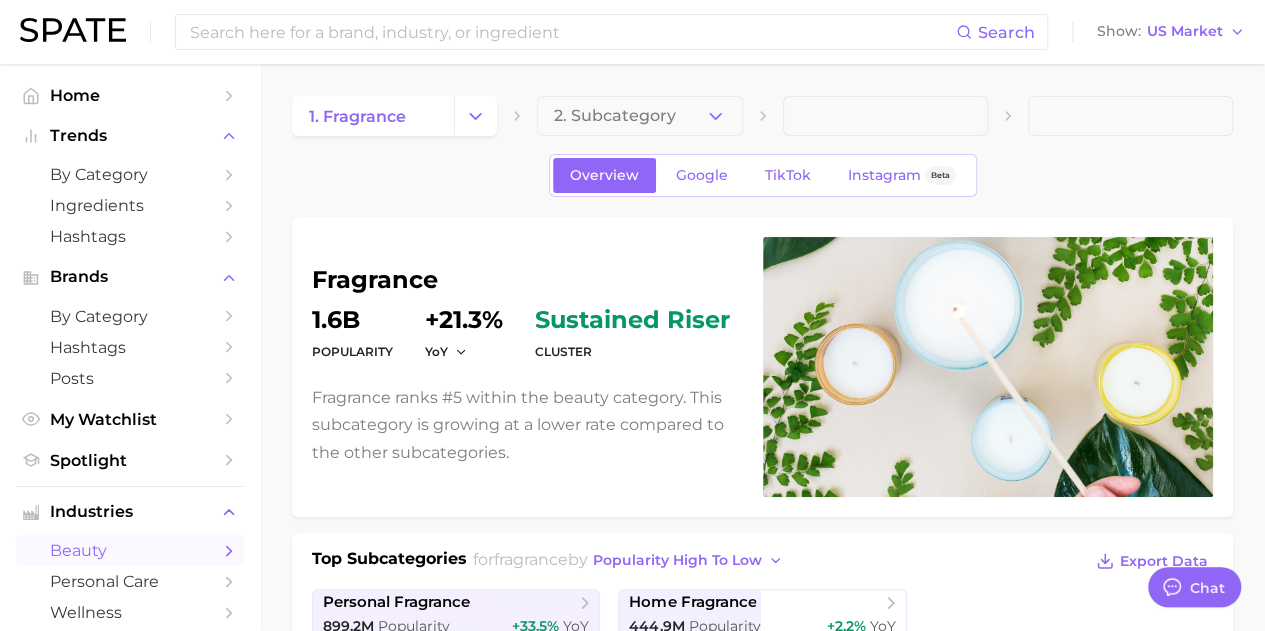 click at bounding box center (885, 116) 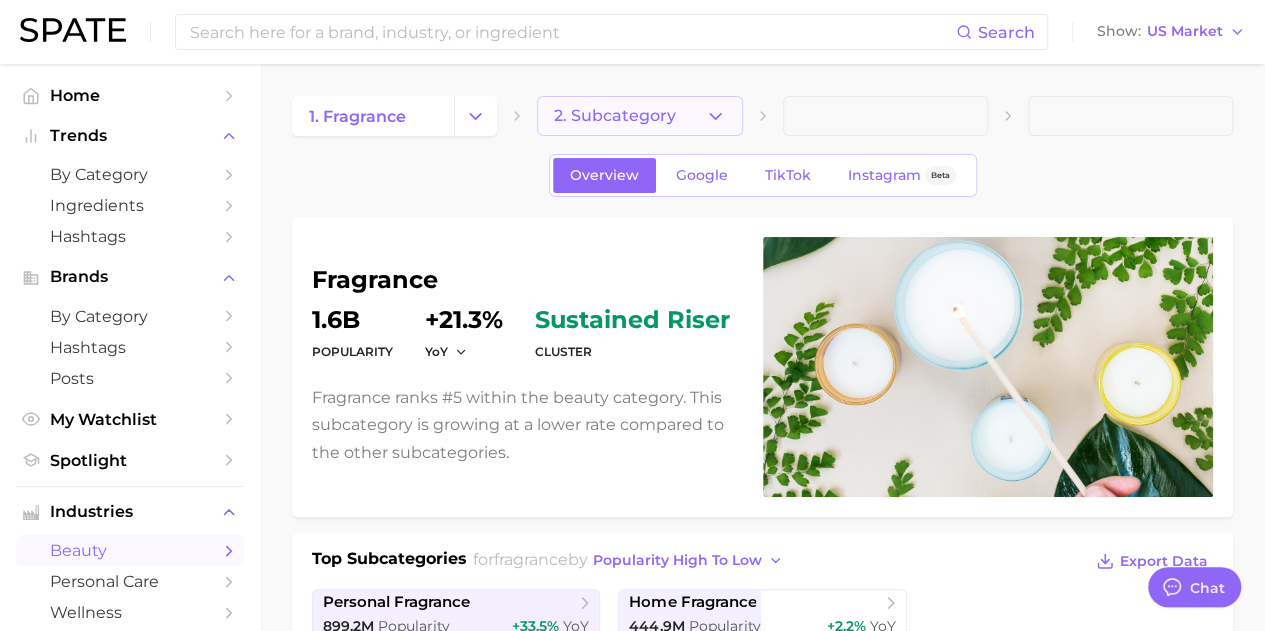 click on "2. Subcategory" at bounding box center (639, 116) 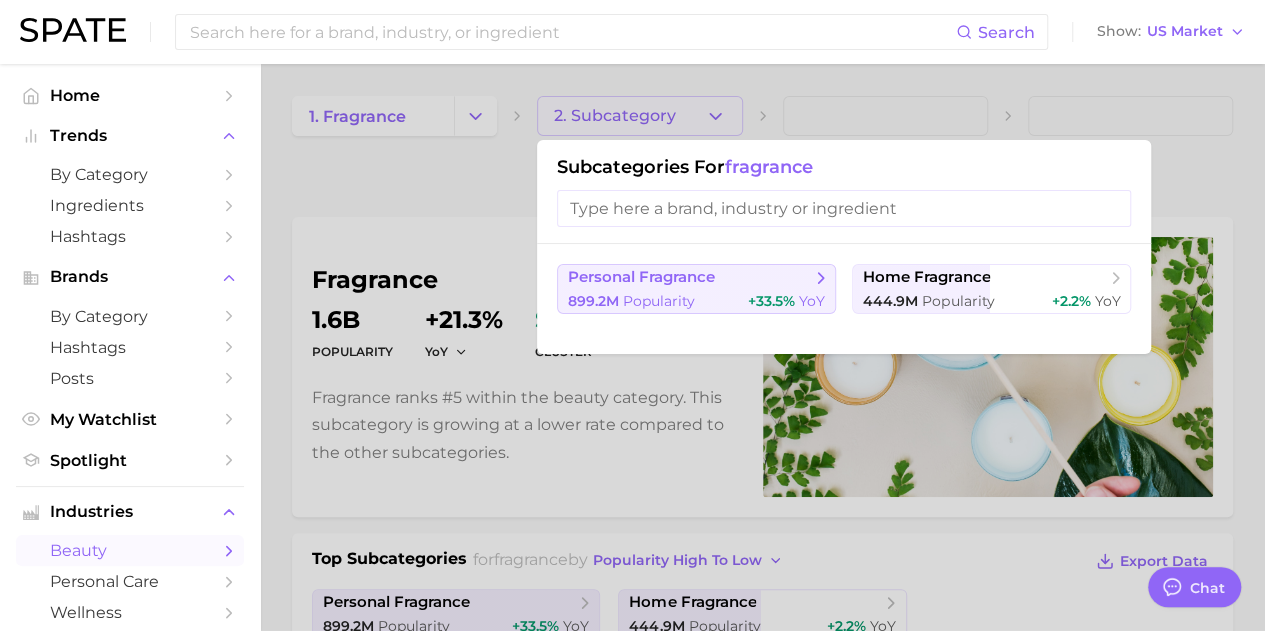 click on "899.2m   Popularity +33.5%   YoY" at bounding box center (696, 301) 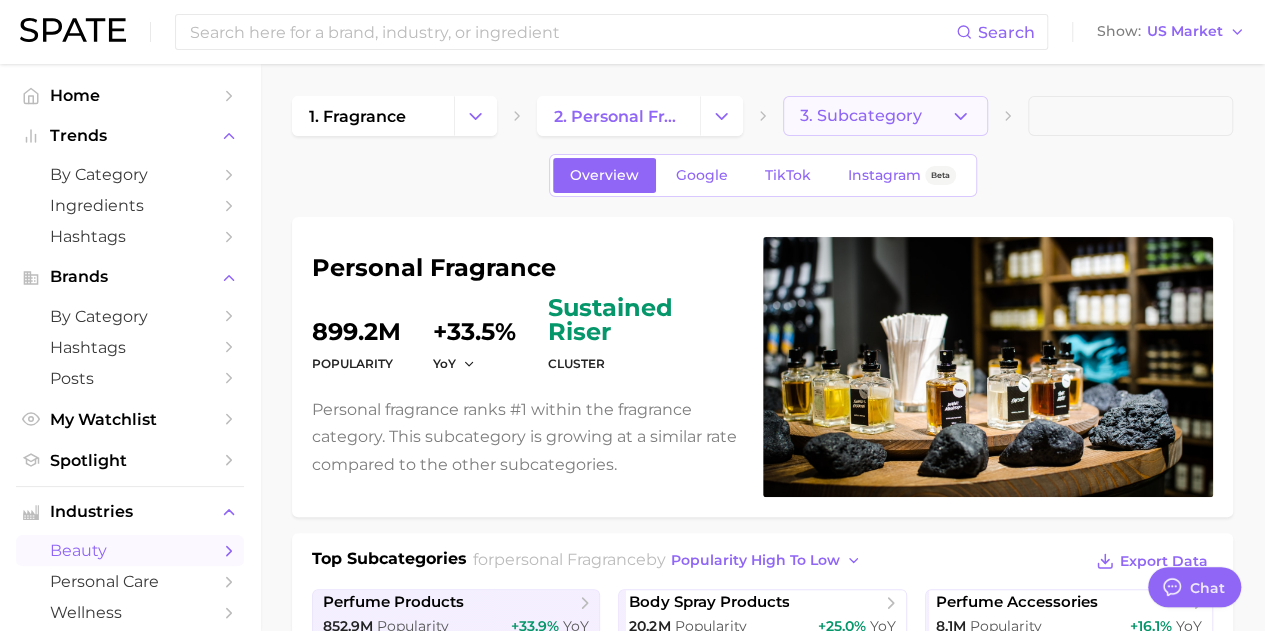 click 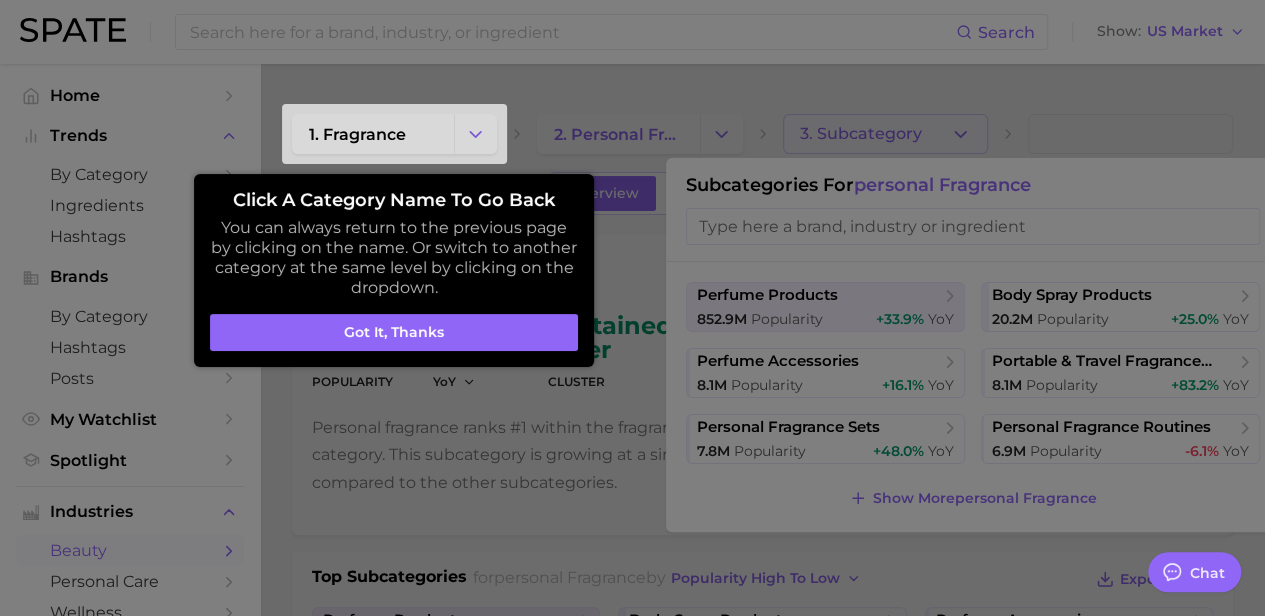 drag, startPoint x: 415, startPoint y: 342, endPoint x: 440, endPoint y: 339, distance: 25.179358 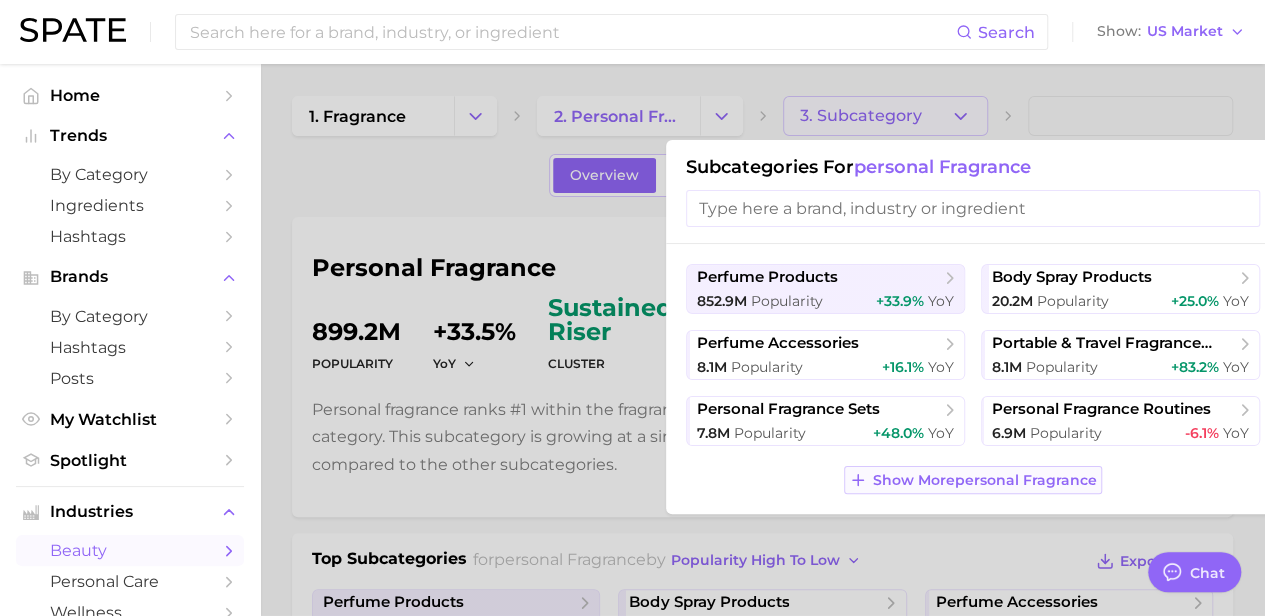 click on "Show More  personal fragrance" at bounding box center (985, 480) 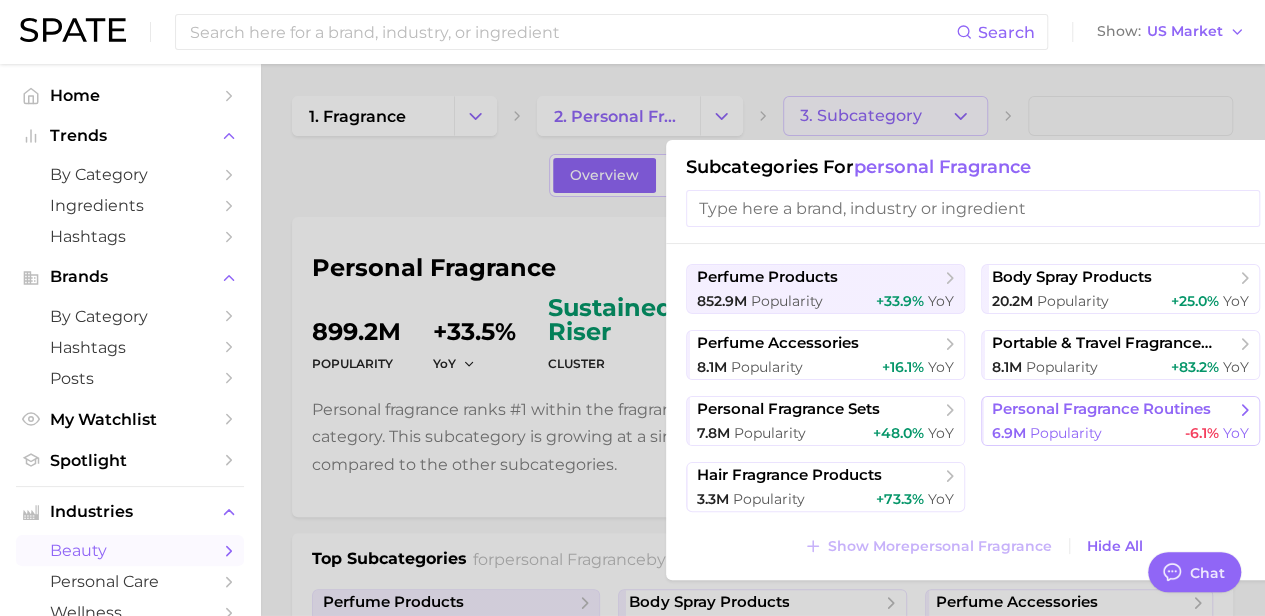 click on "personal fragrance routines" at bounding box center [1101, 409] 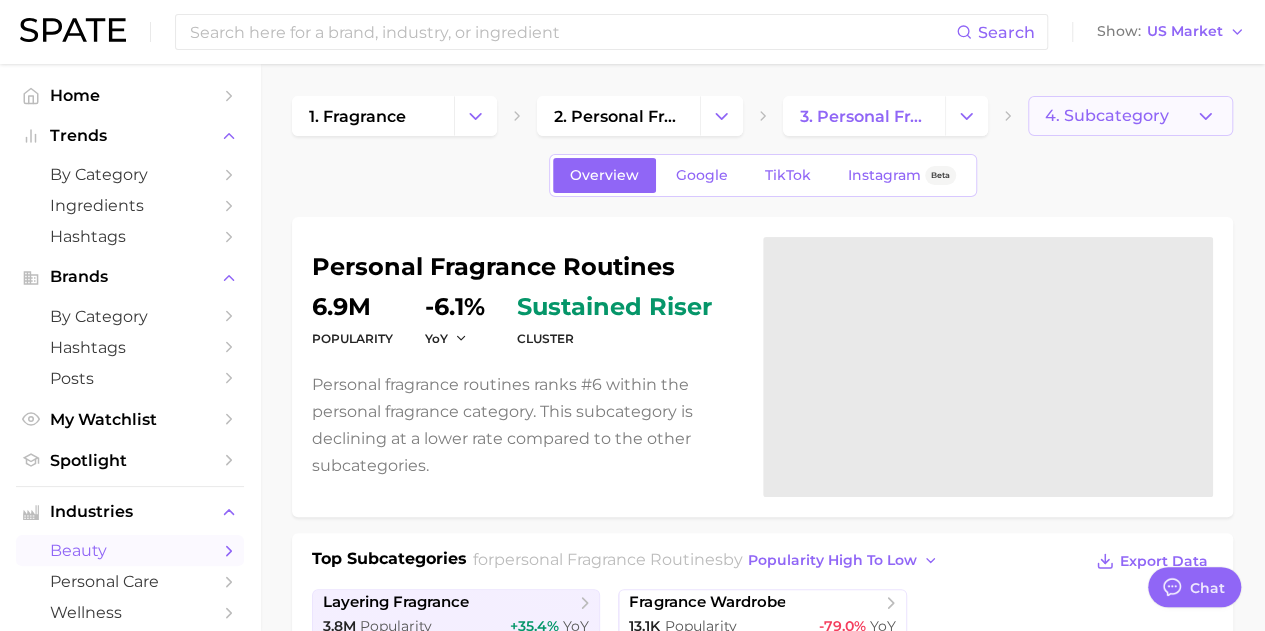 click on "4. Subcategory" at bounding box center (1107, 116) 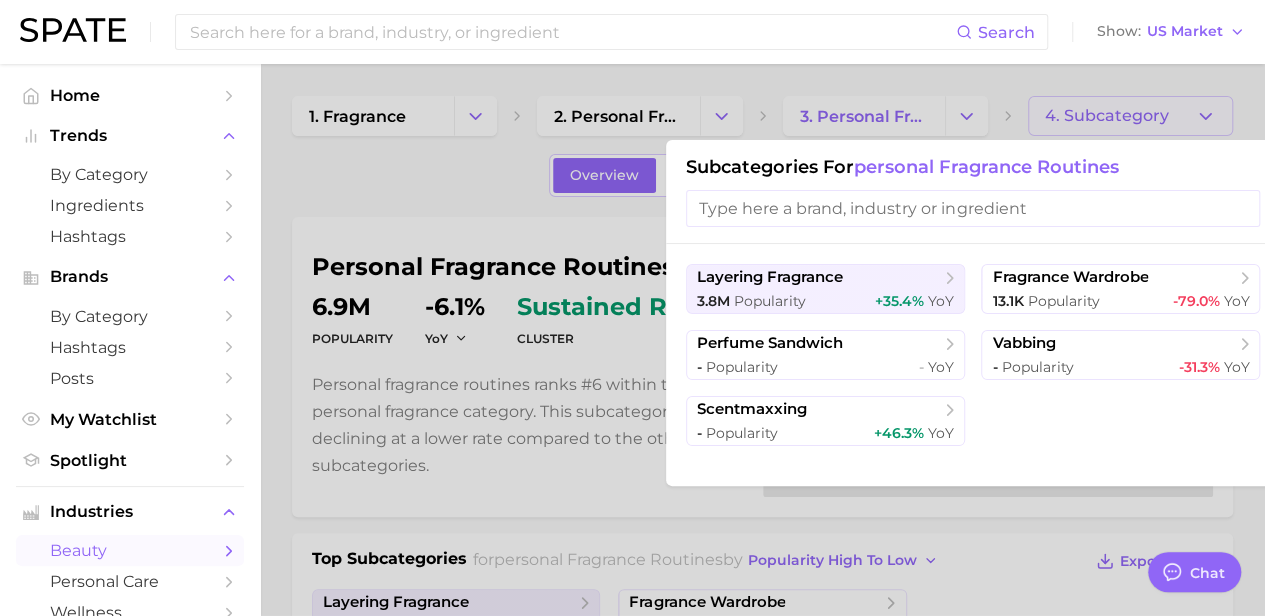 click at bounding box center [632, 308] 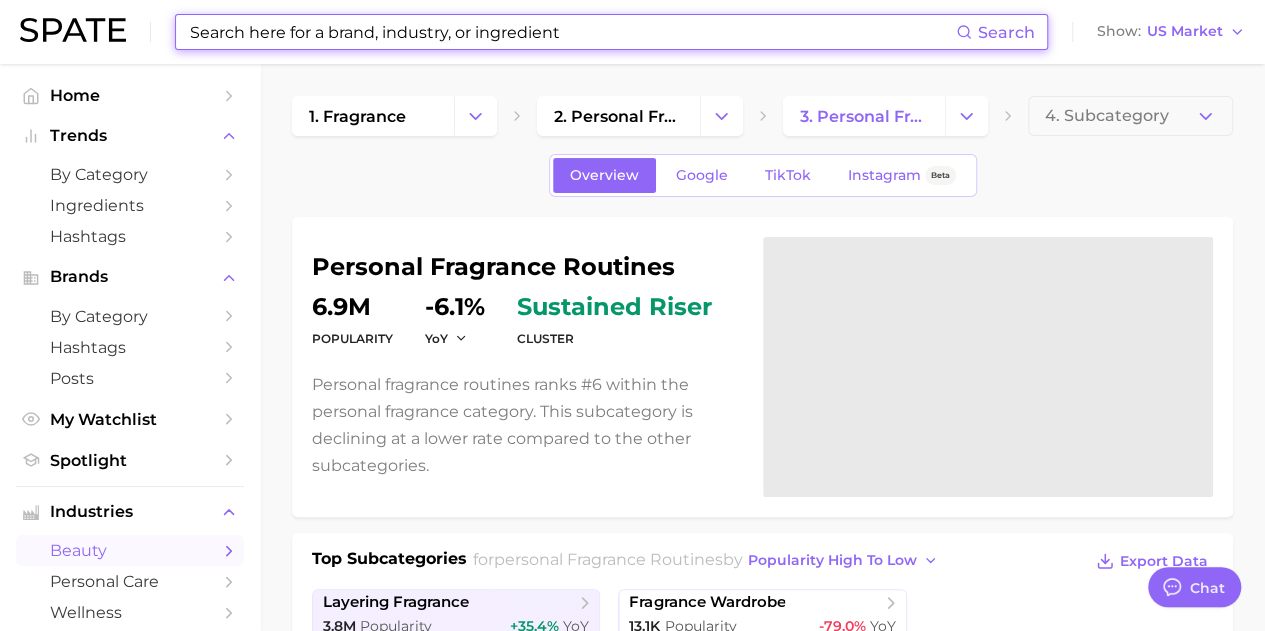click at bounding box center [572, 32] 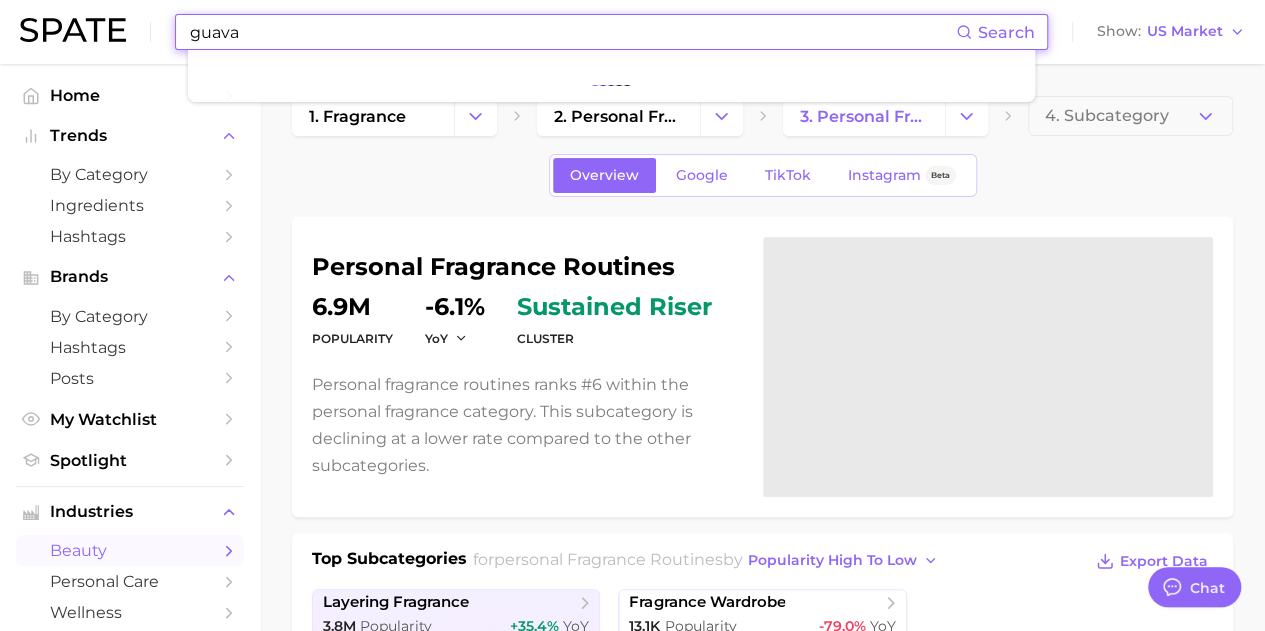type on "guava" 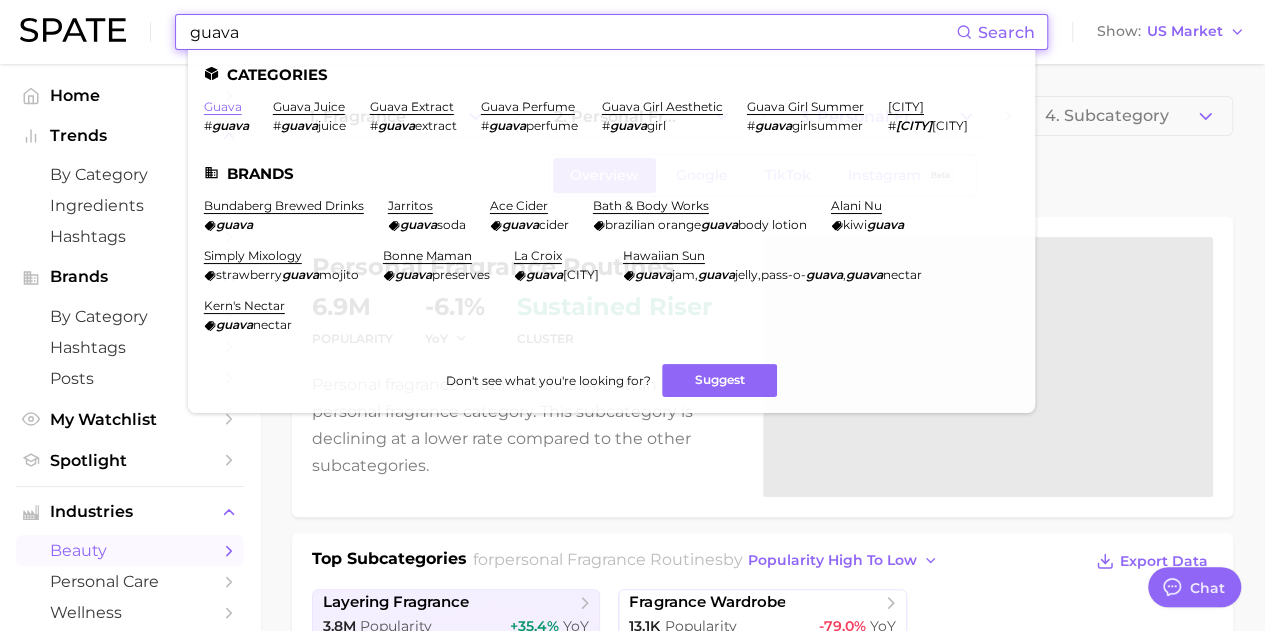 click on "guava" at bounding box center (223, 106) 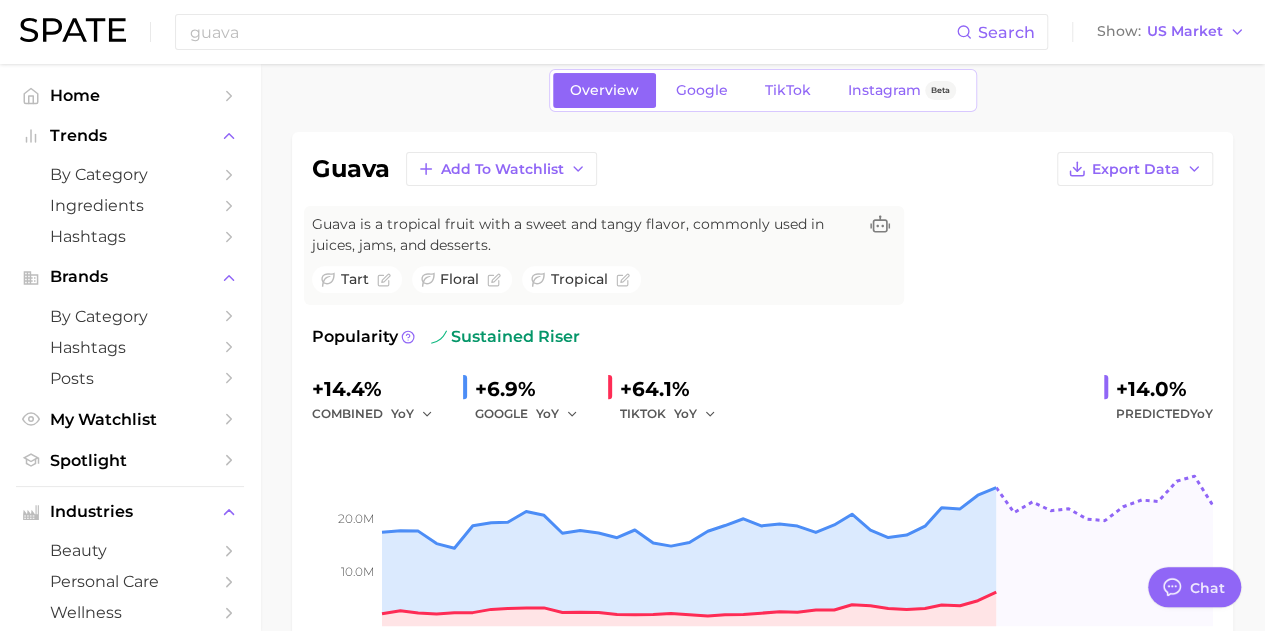 scroll, scrollTop: 0, scrollLeft: 0, axis: both 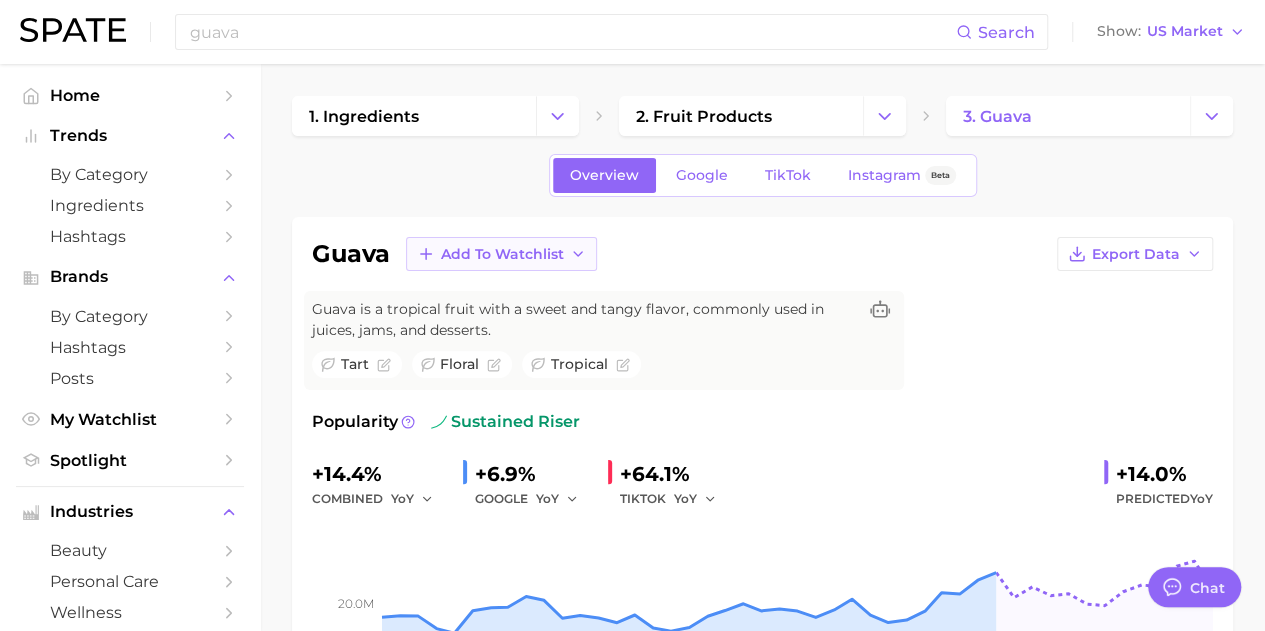 click 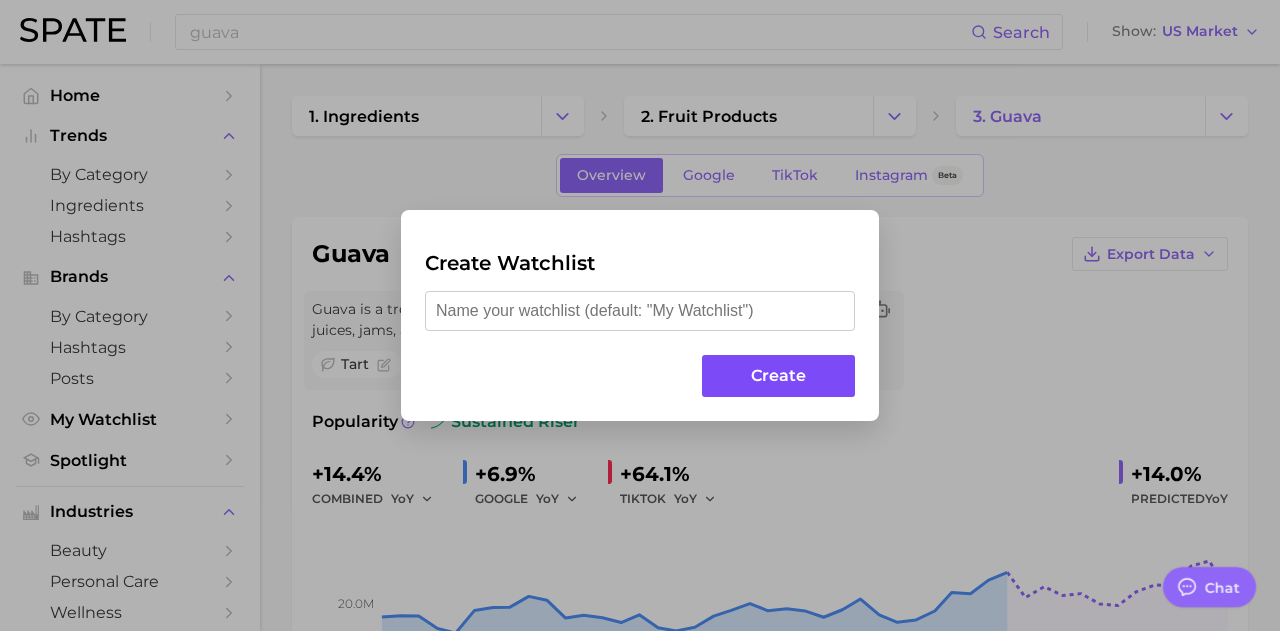 click on "Create" at bounding box center [778, 376] 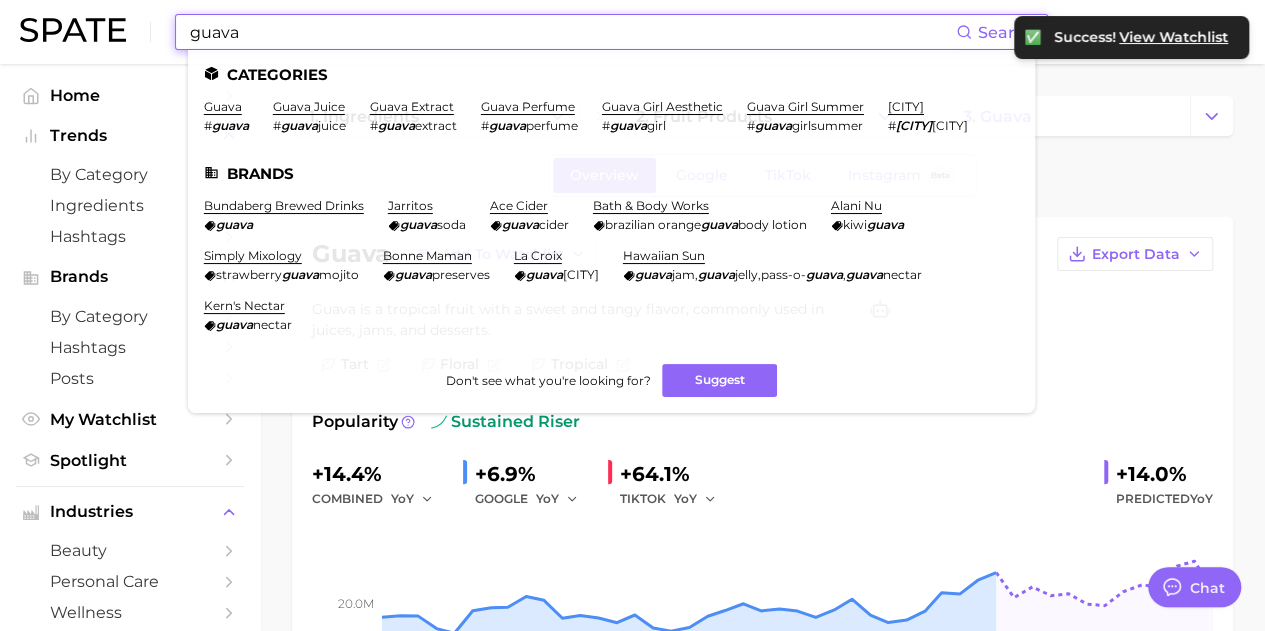 click on "guava" at bounding box center (572, 32) 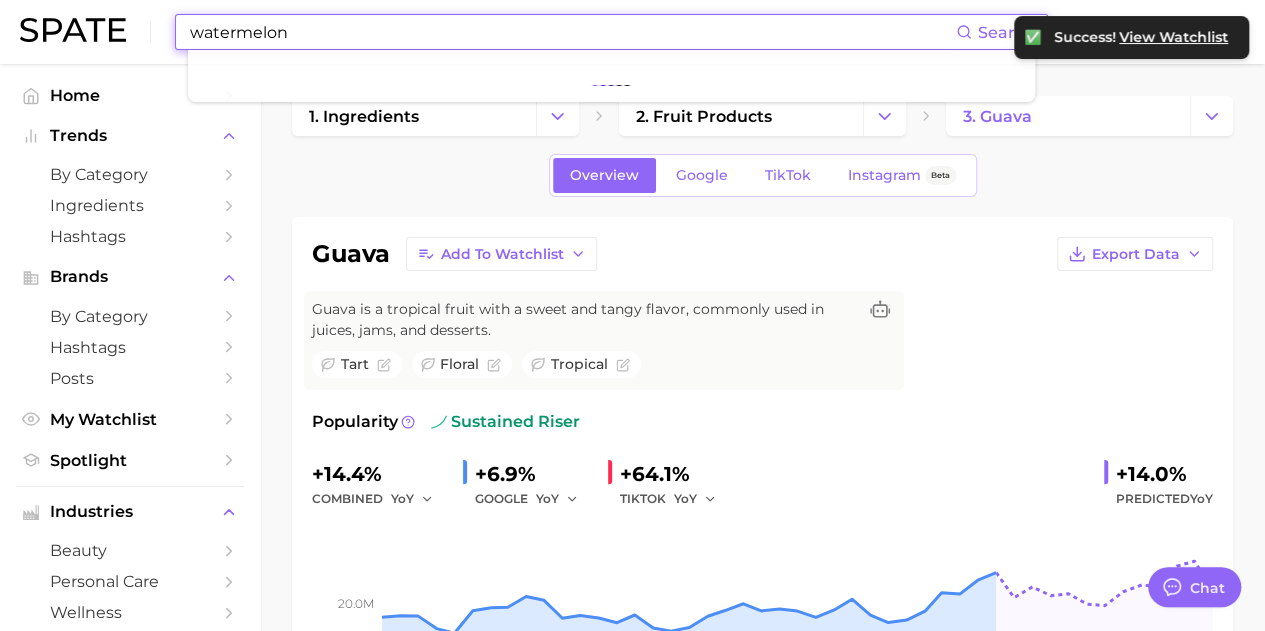 type on "watermelon" 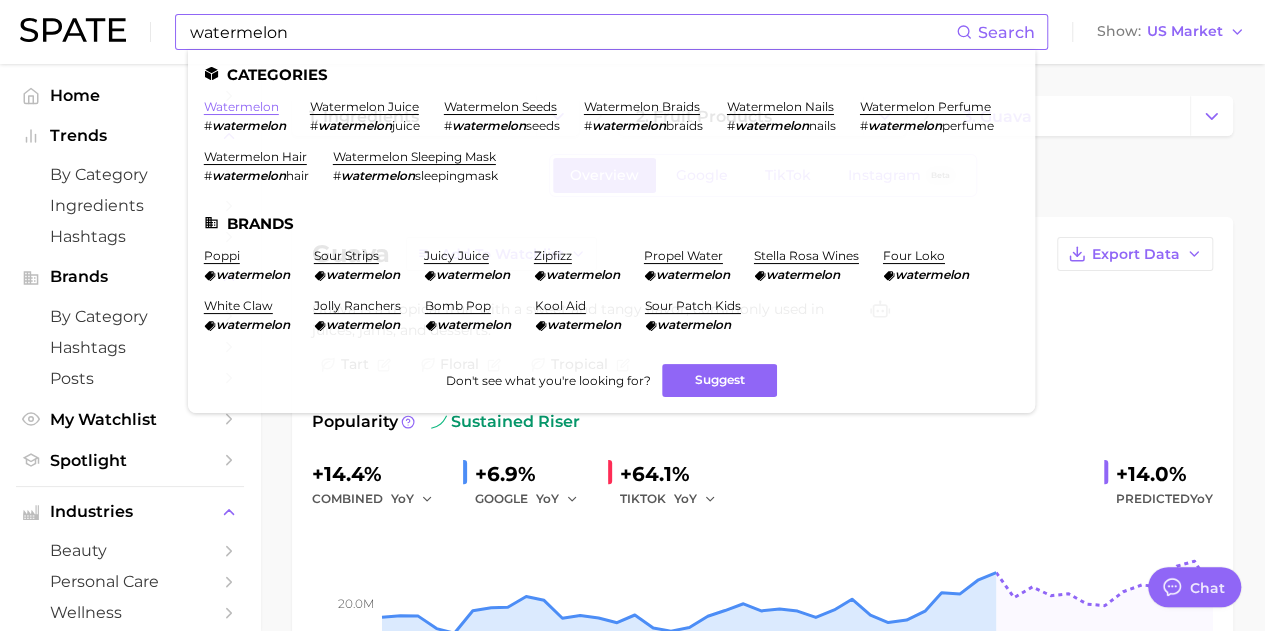 click on "watermelon" at bounding box center [241, 106] 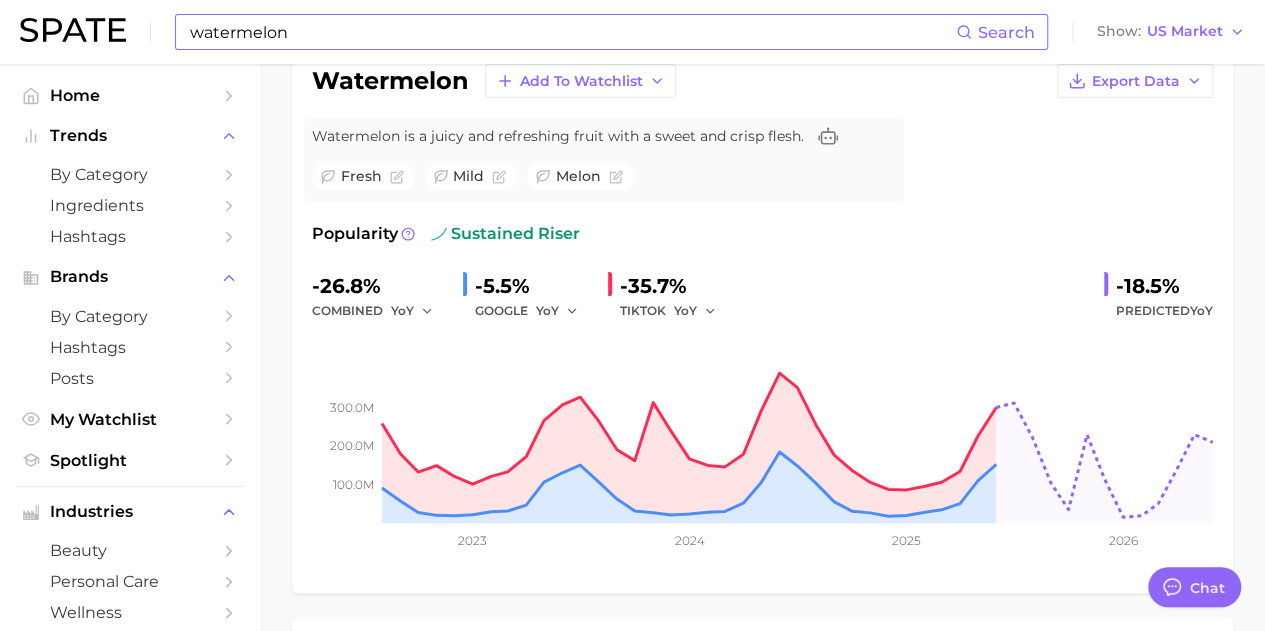 scroll, scrollTop: 200, scrollLeft: 0, axis: vertical 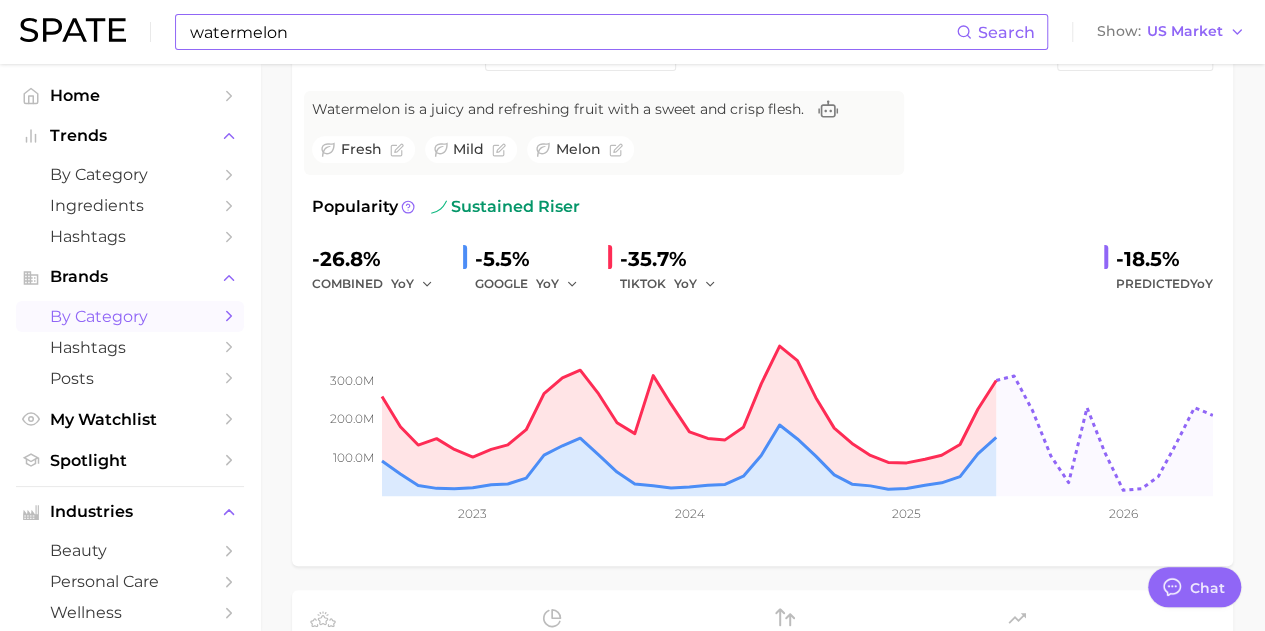 click on "by Category" at bounding box center [130, 316] 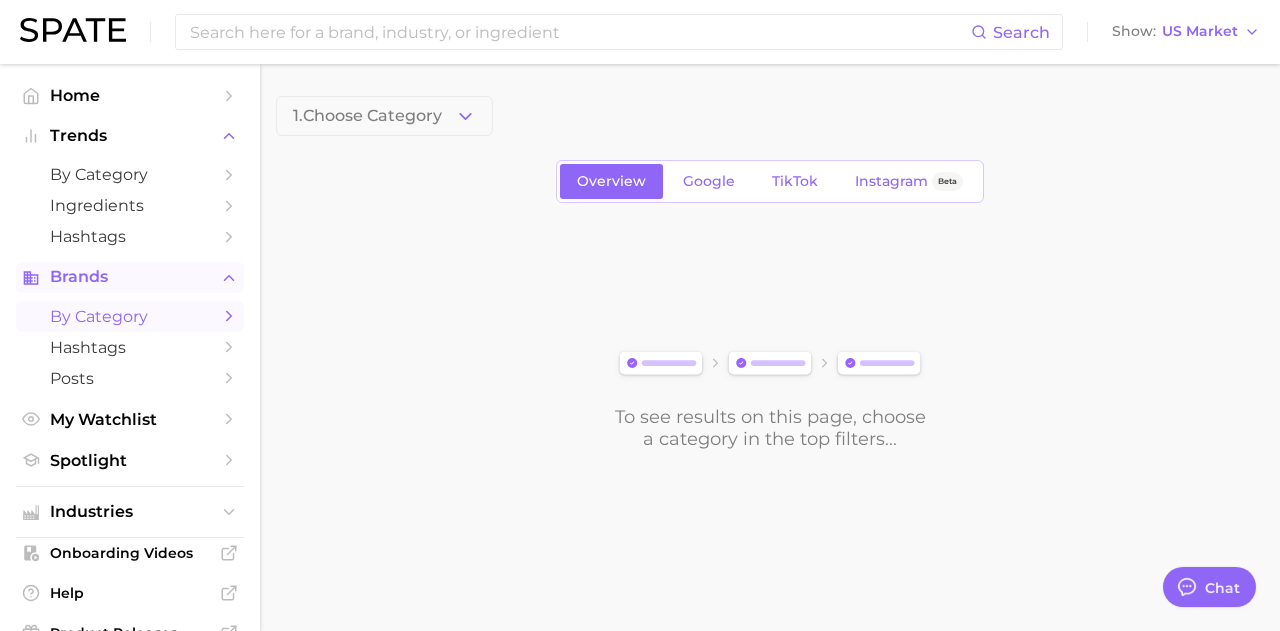 click 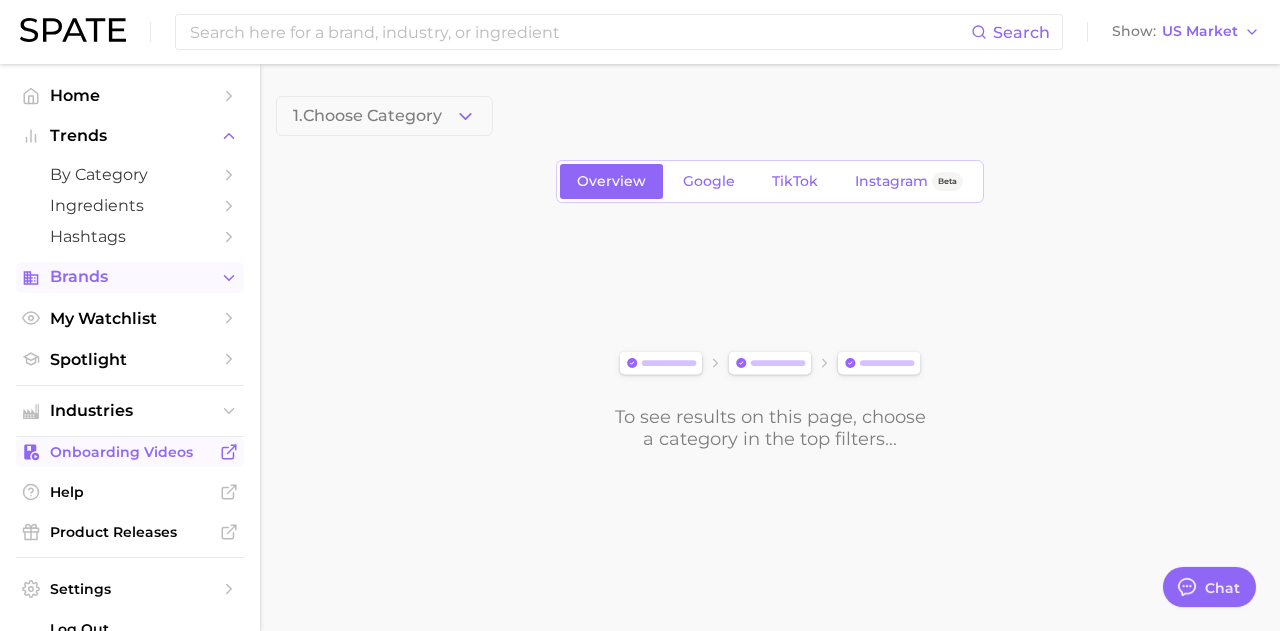 click on "Onboarding Videos" at bounding box center [130, 452] 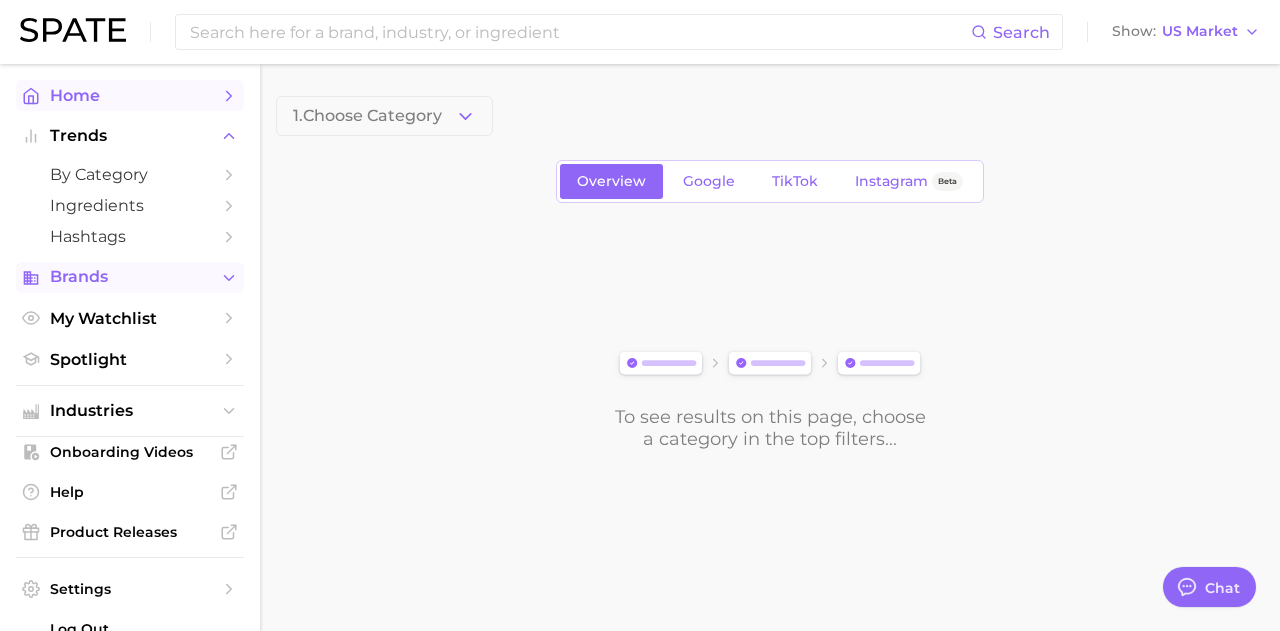 click on "Home" at bounding box center [130, 95] 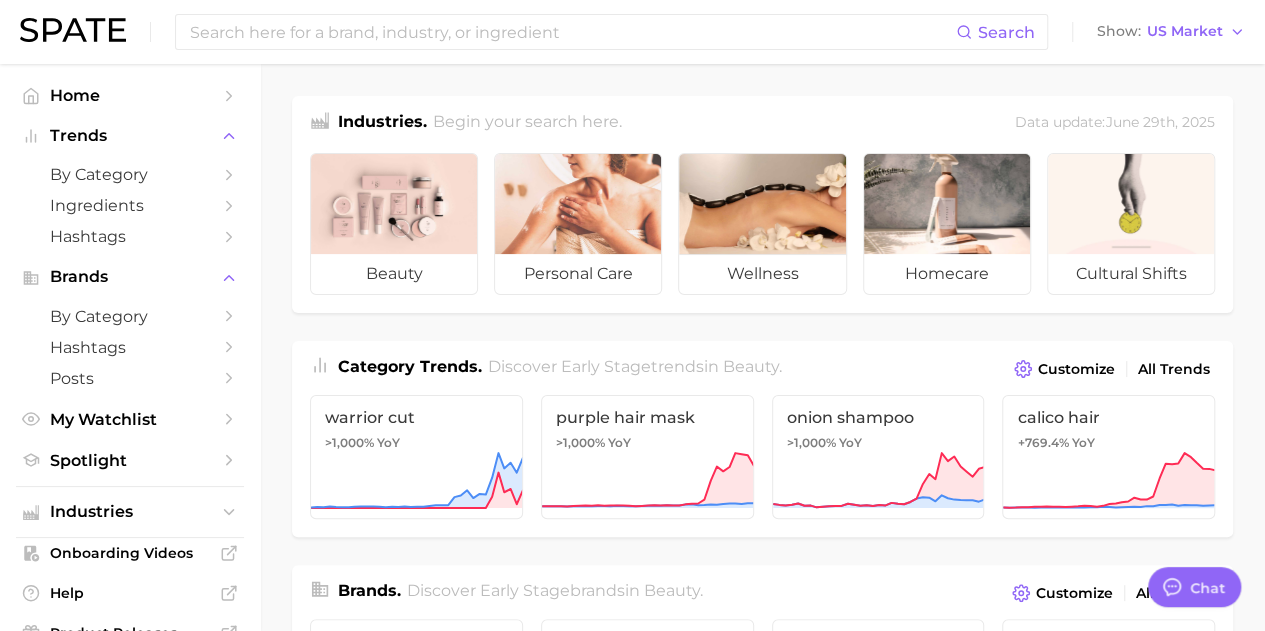 click on "Begin your search here." at bounding box center (527, 123) 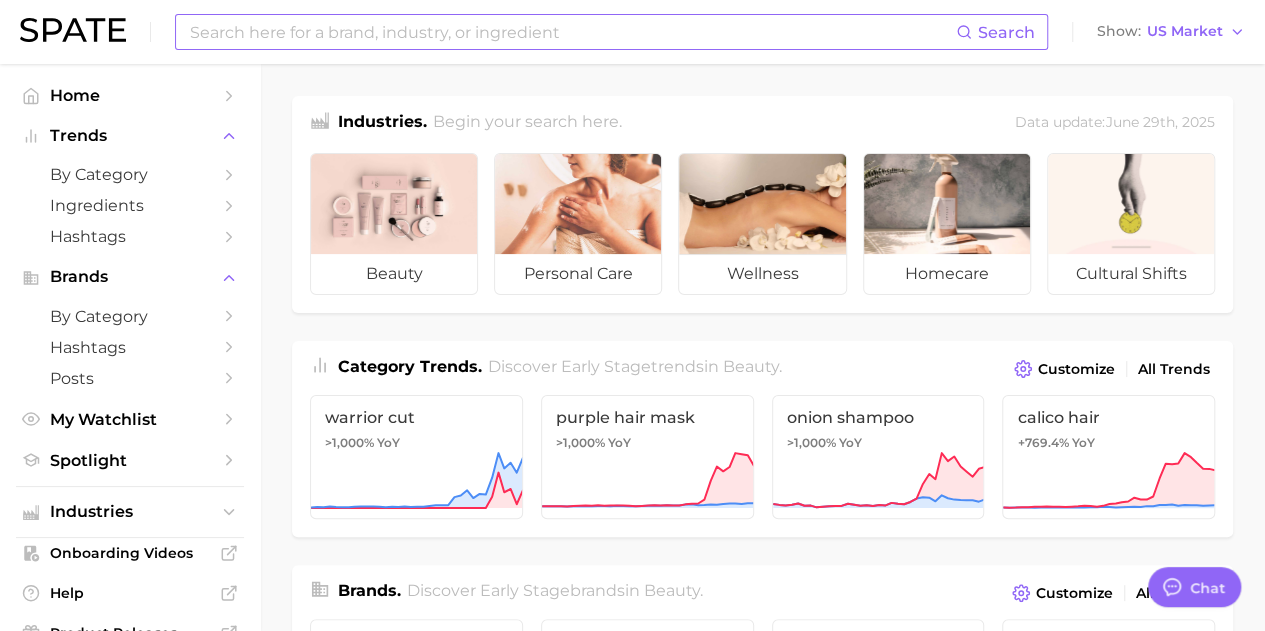 click at bounding box center (572, 32) 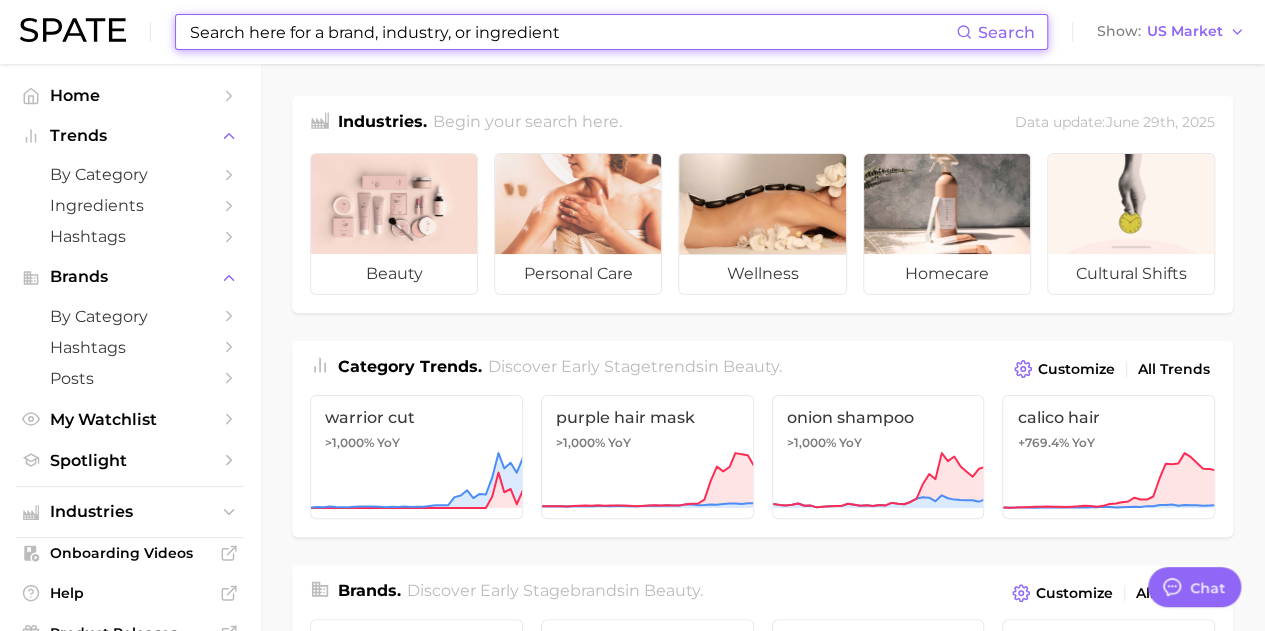 click at bounding box center (572, 32) 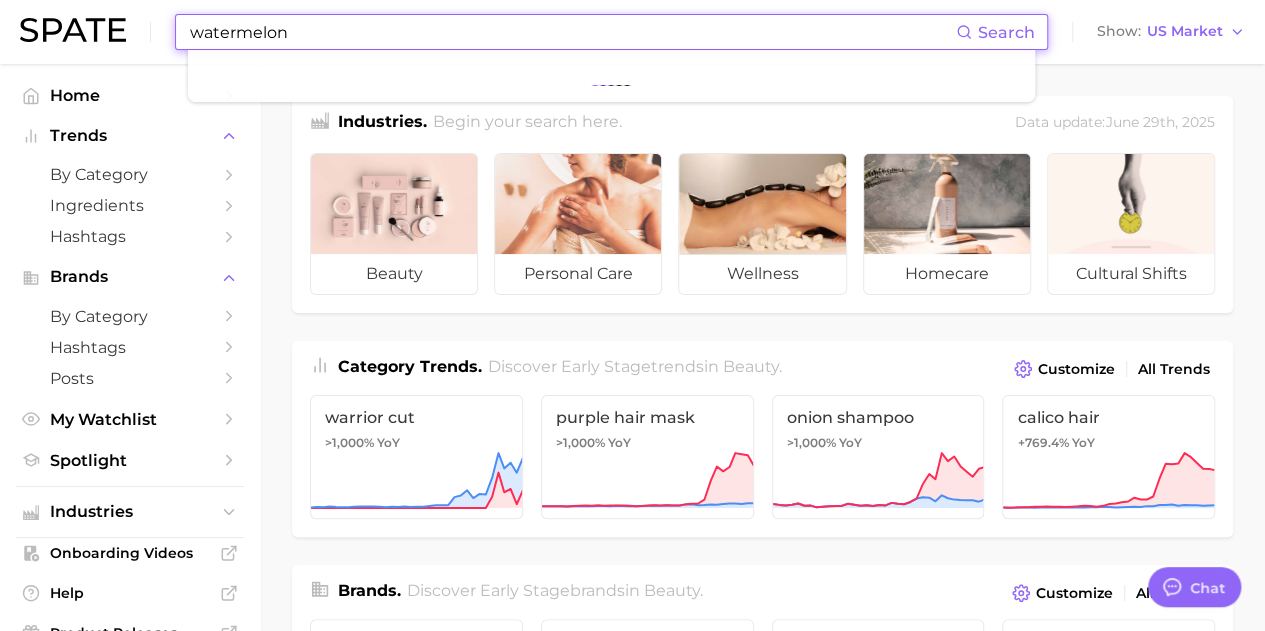 type on "watermelon" 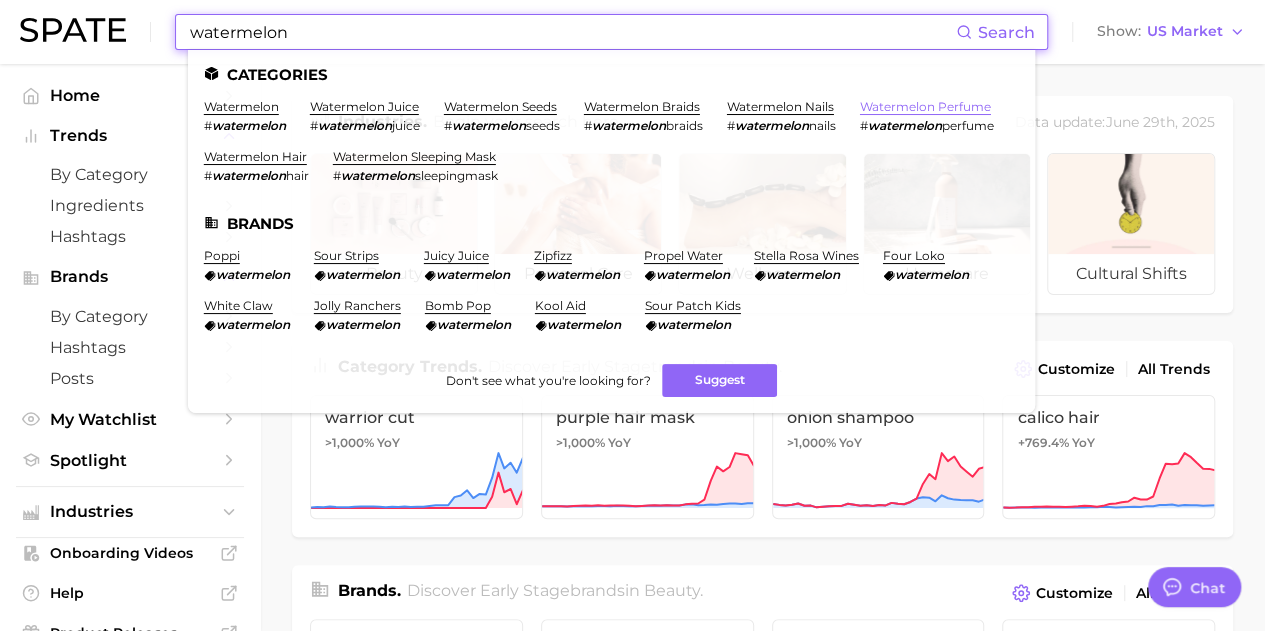 click on "watermelon perfume" at bounding box center [925, 106] 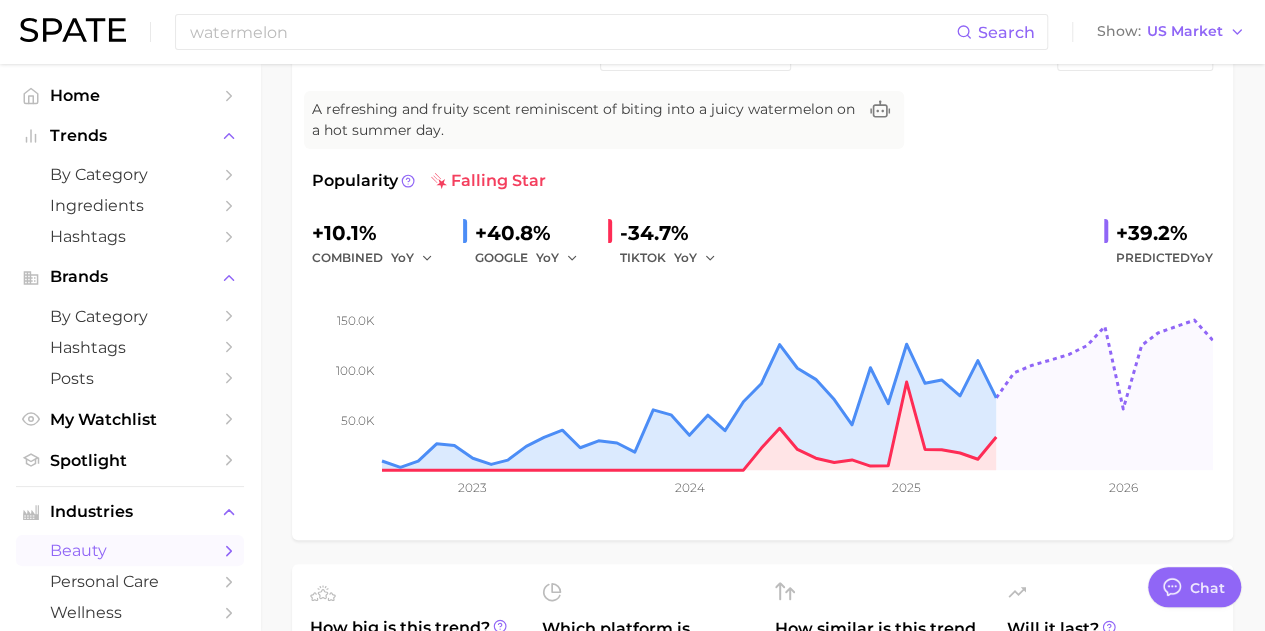 scroll, scrollTop: 0, scrollLeft: 0, axis: both 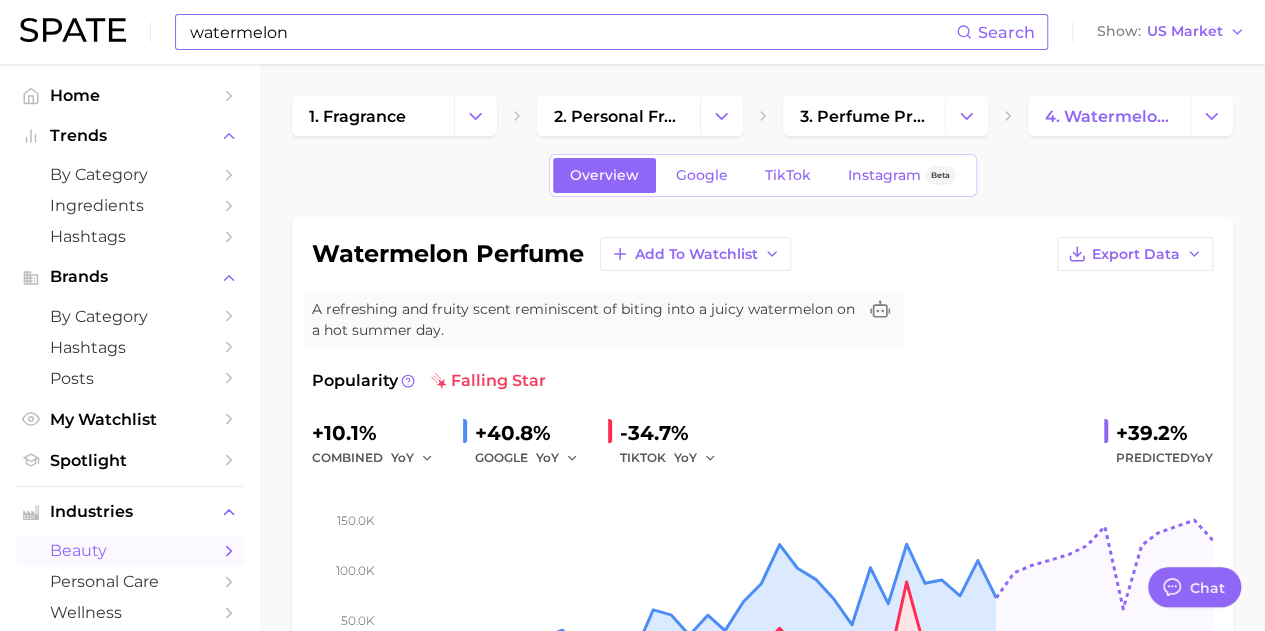 click on "watermelon" at bounding box center (572, 32) 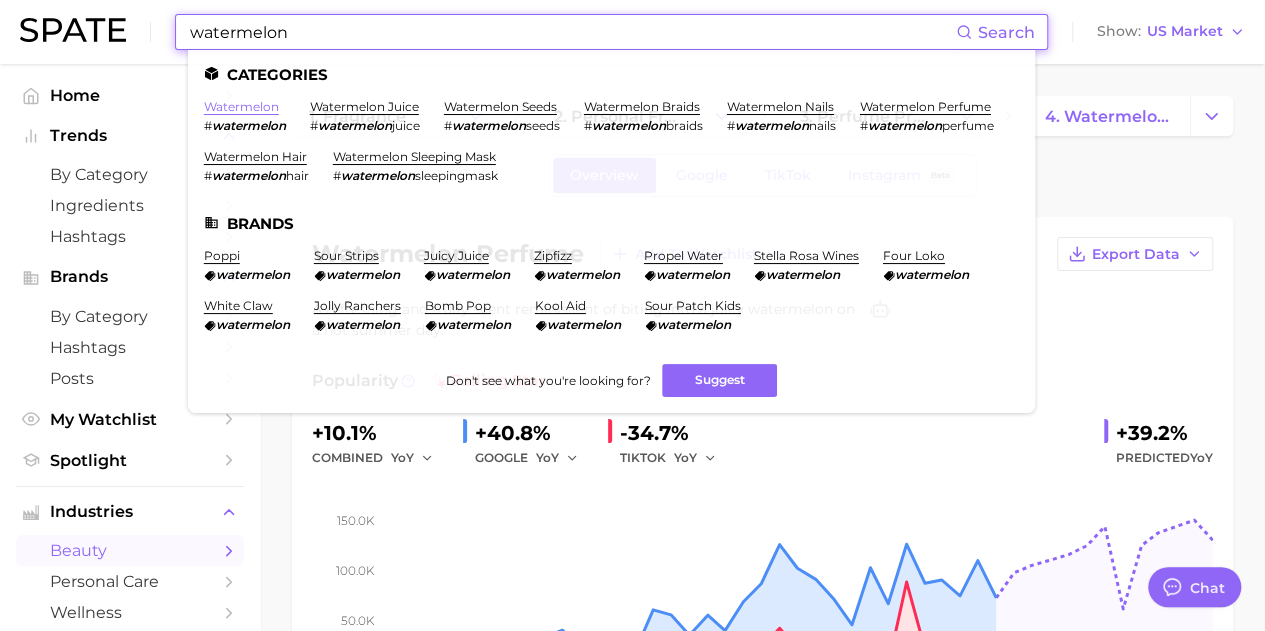 click on "watermelon" at bounding box center [241, 106] 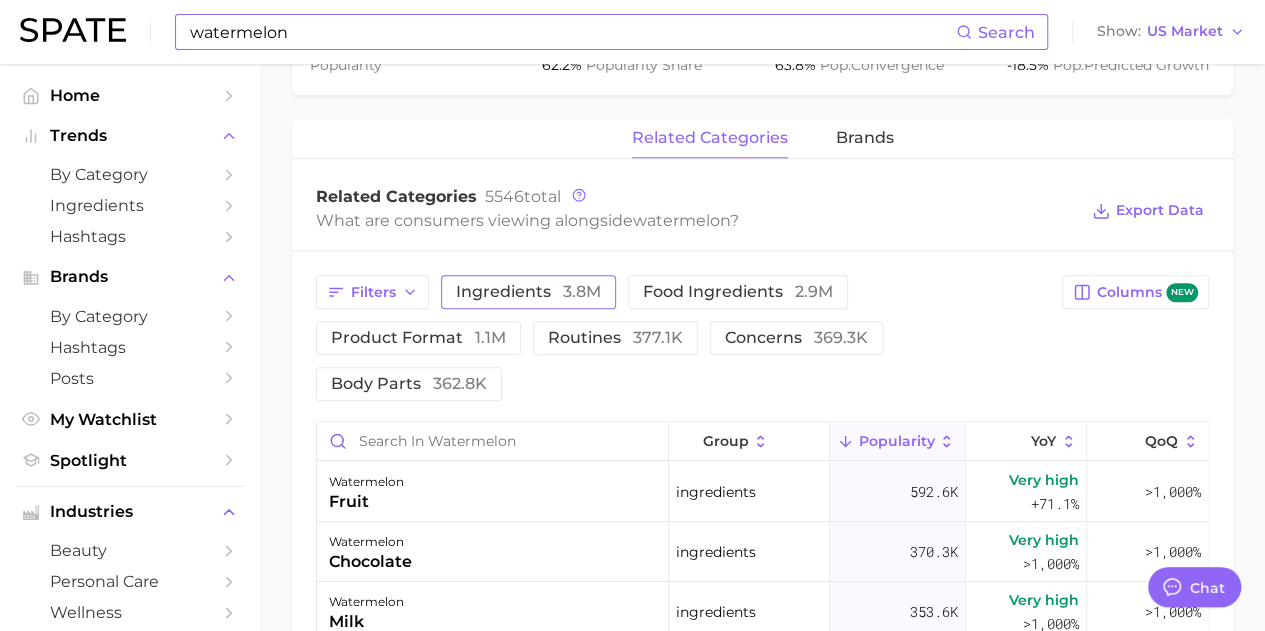 scroll, scrollTop: 1100, scrollLeft: 0, axis: vertical 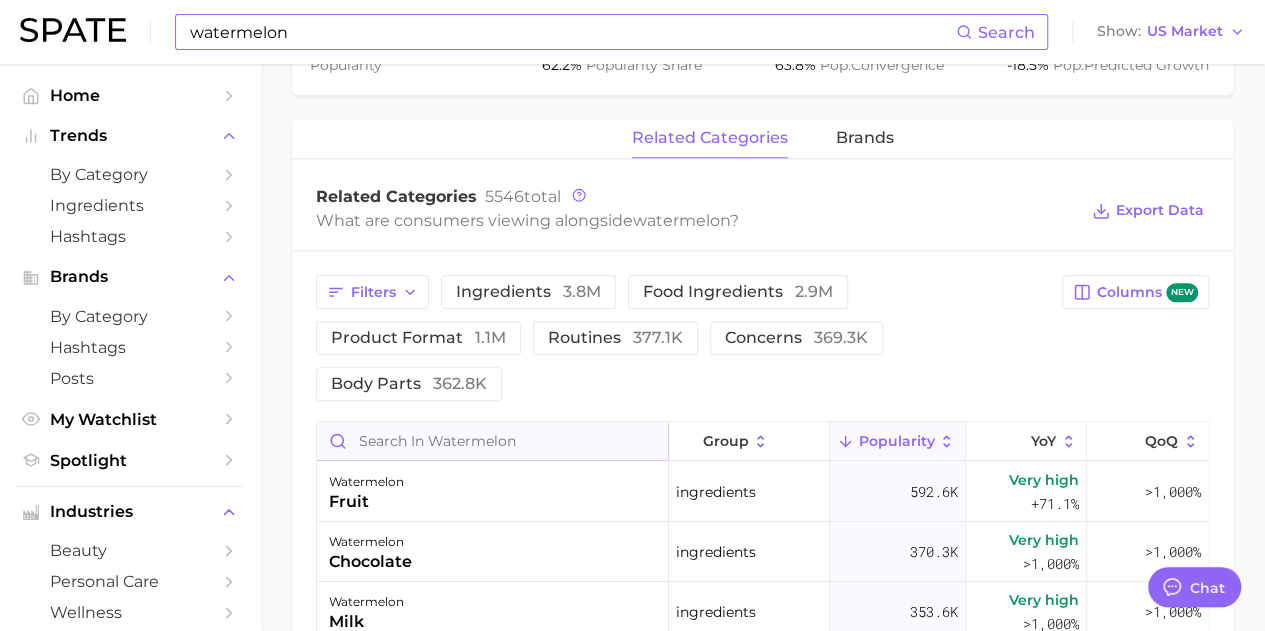 click at bounding box center [492, 441] 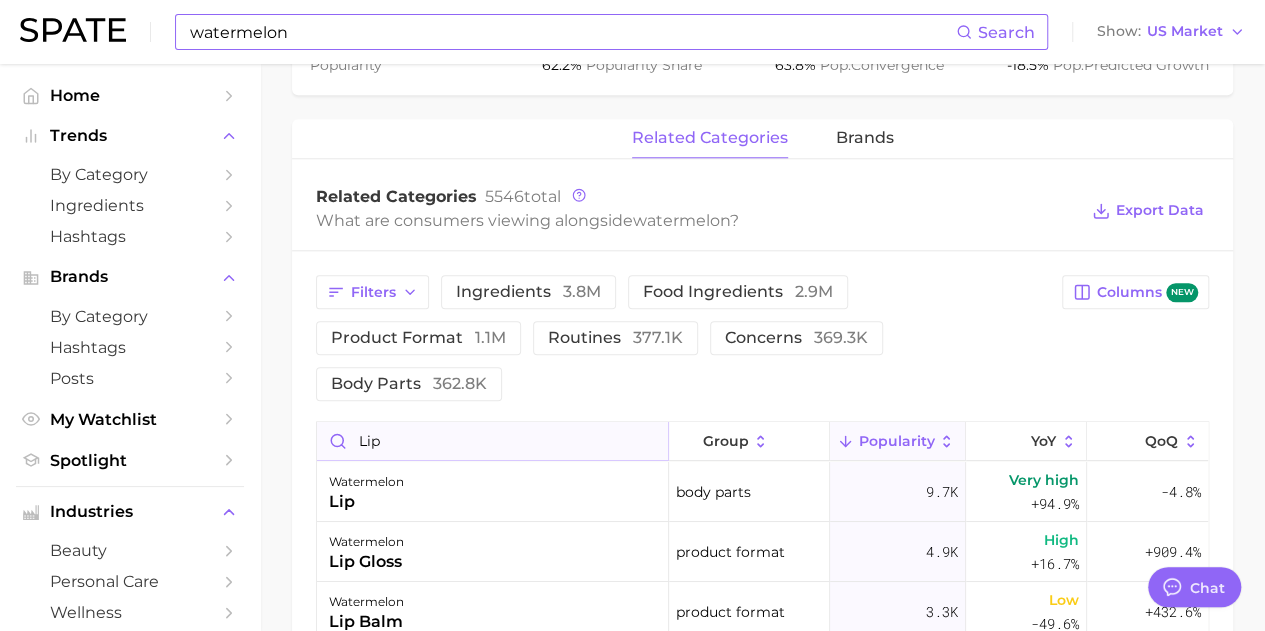 type on "lip" 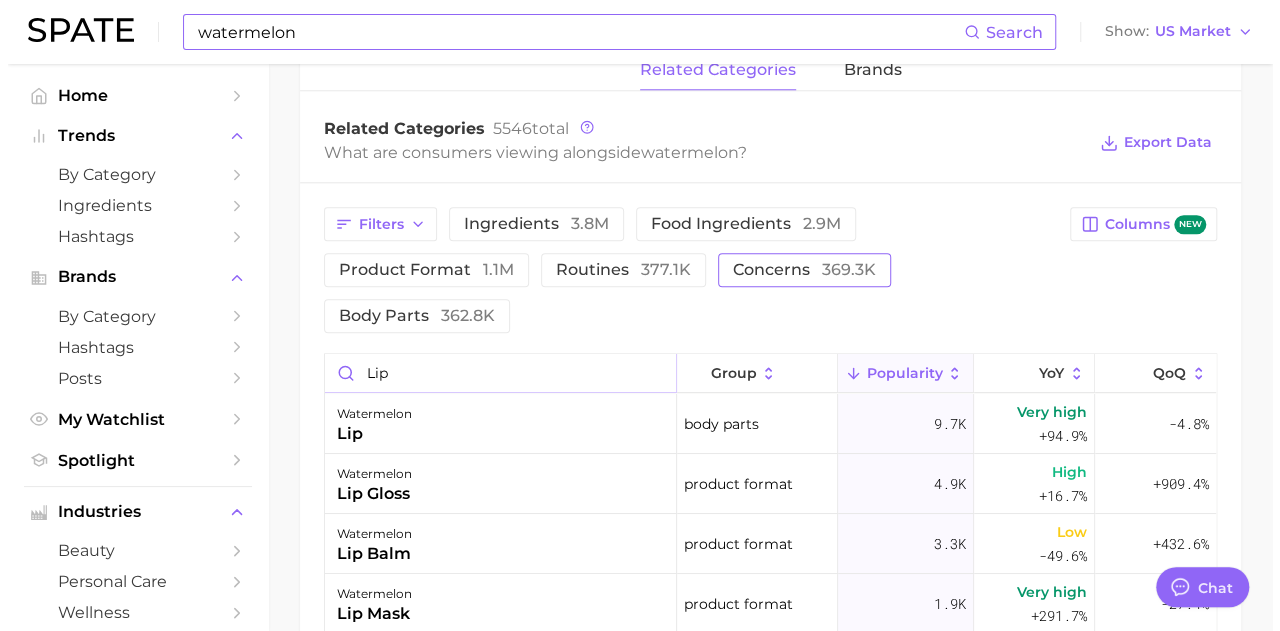 scroll, scrollTop: 1000, scrollLeft: 0, axis: vertical 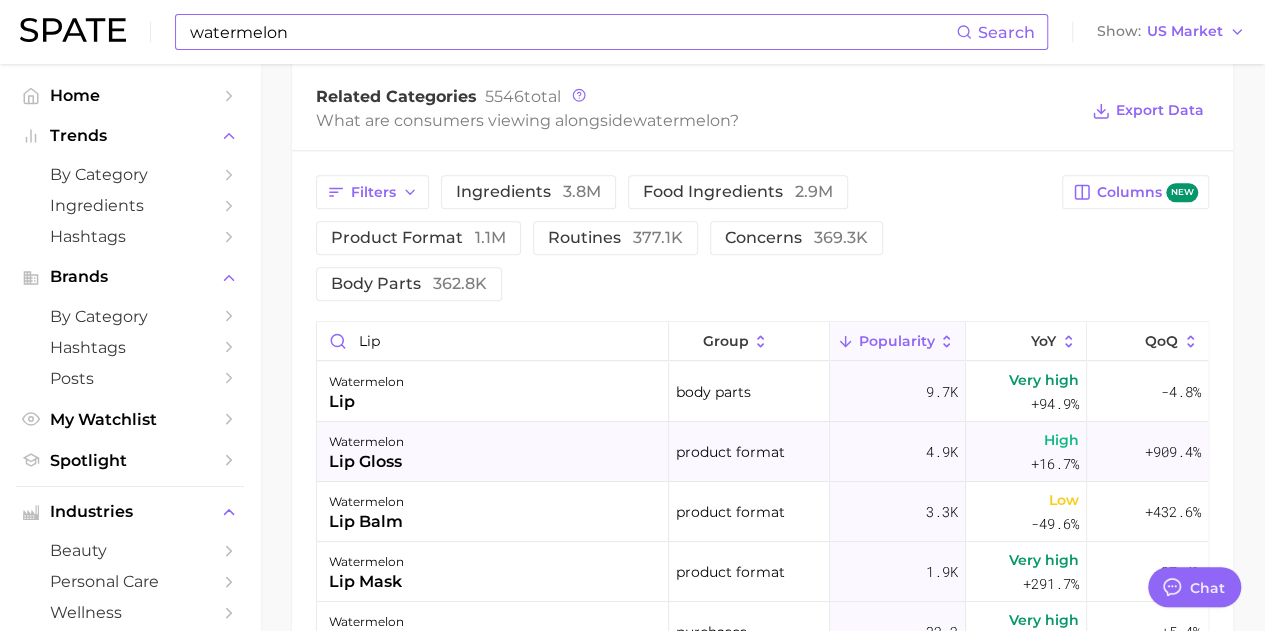 click on "watermelon lip gloss" at bounding box center (493, 452) 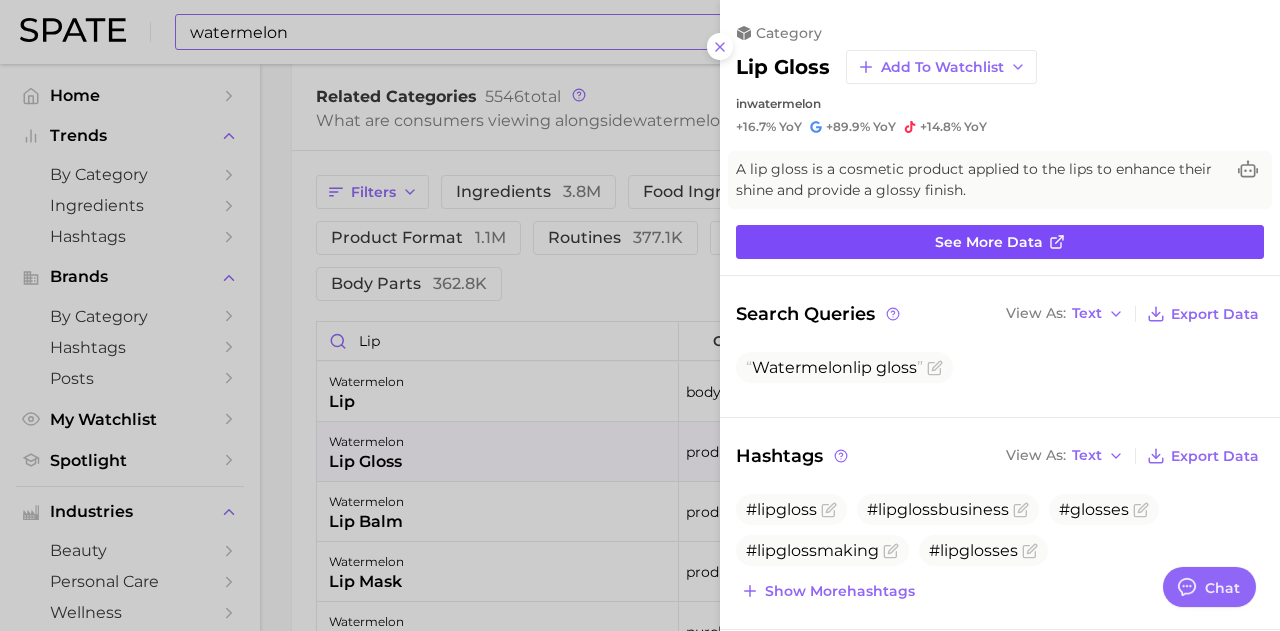 scroll, scrollTop: 0, scrollLeft: 0, axis: both 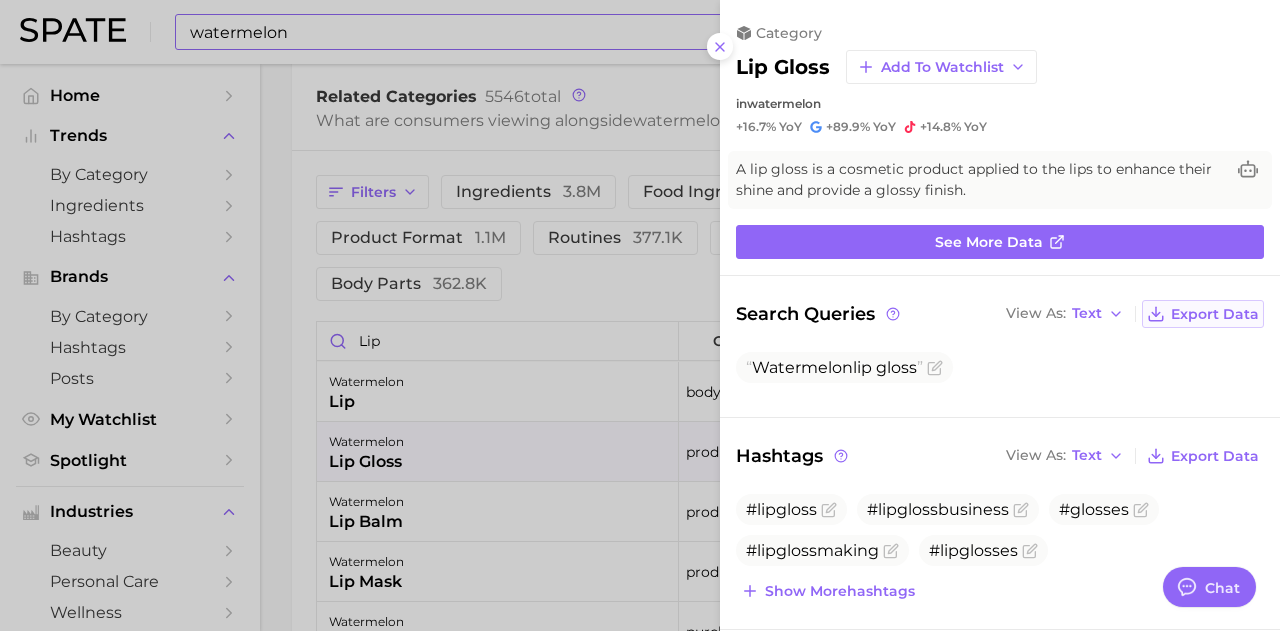 click on "Export Data" at bounding box center [1215, 314] 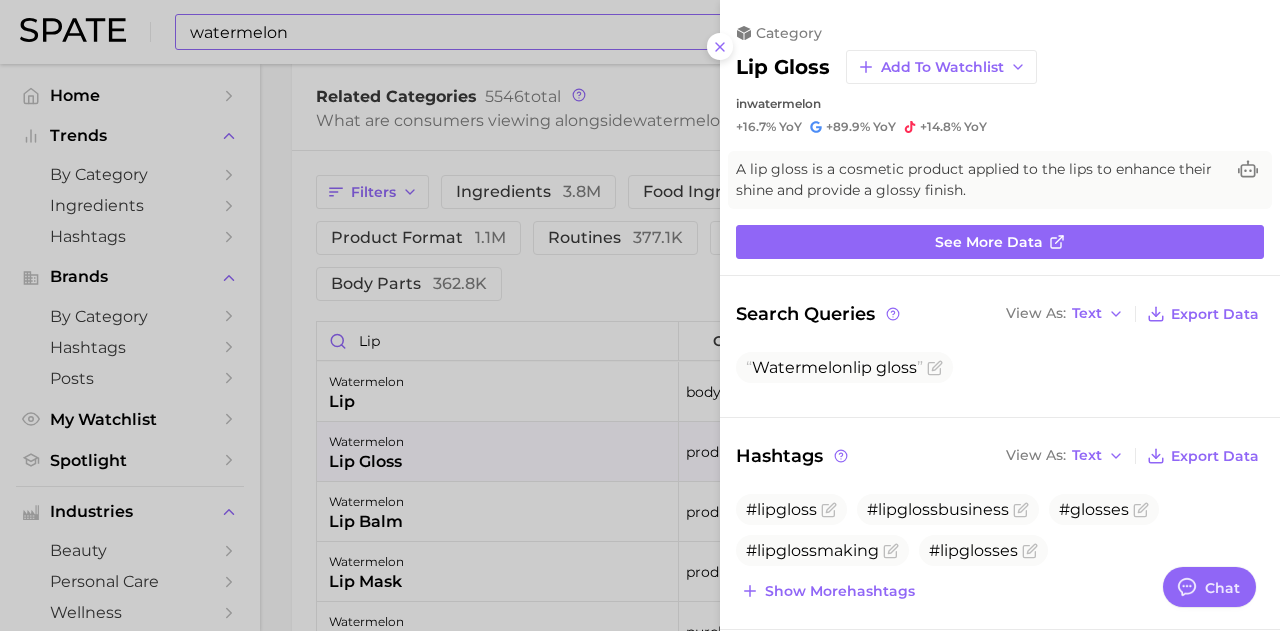 click at bounding box center (640, 315) 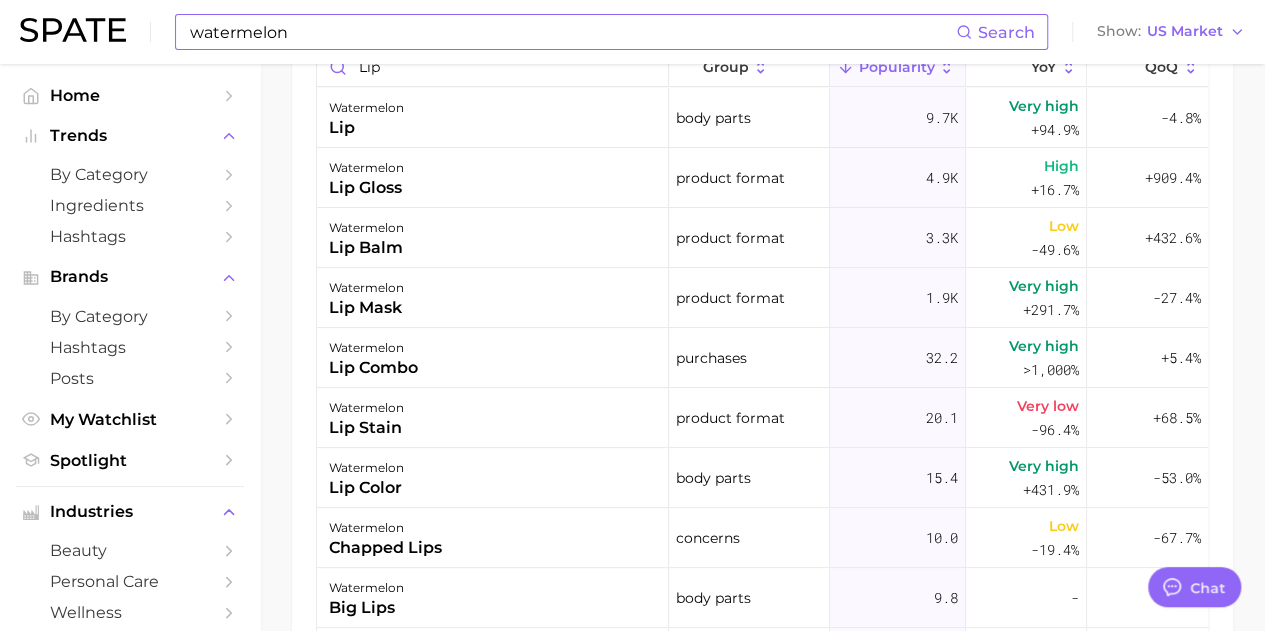 scroll, scrollTop: 1300, scrollLeft: 0, axis: vertical 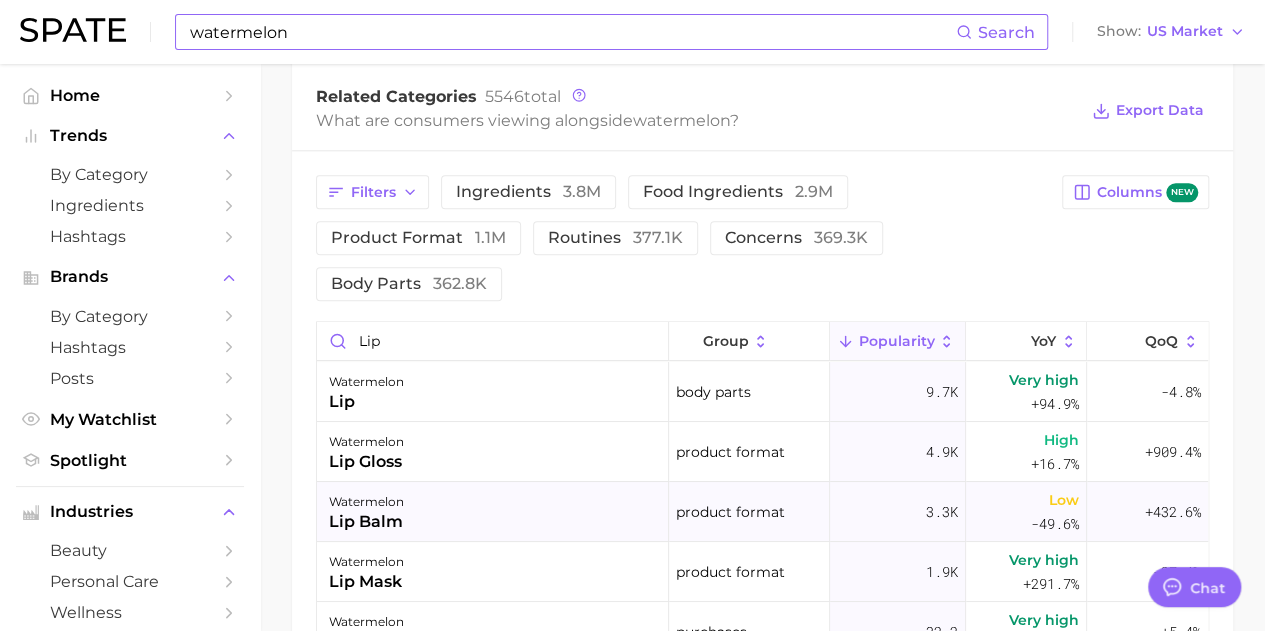 click on "watermelon lip balm" at bounding box center [493, 512] 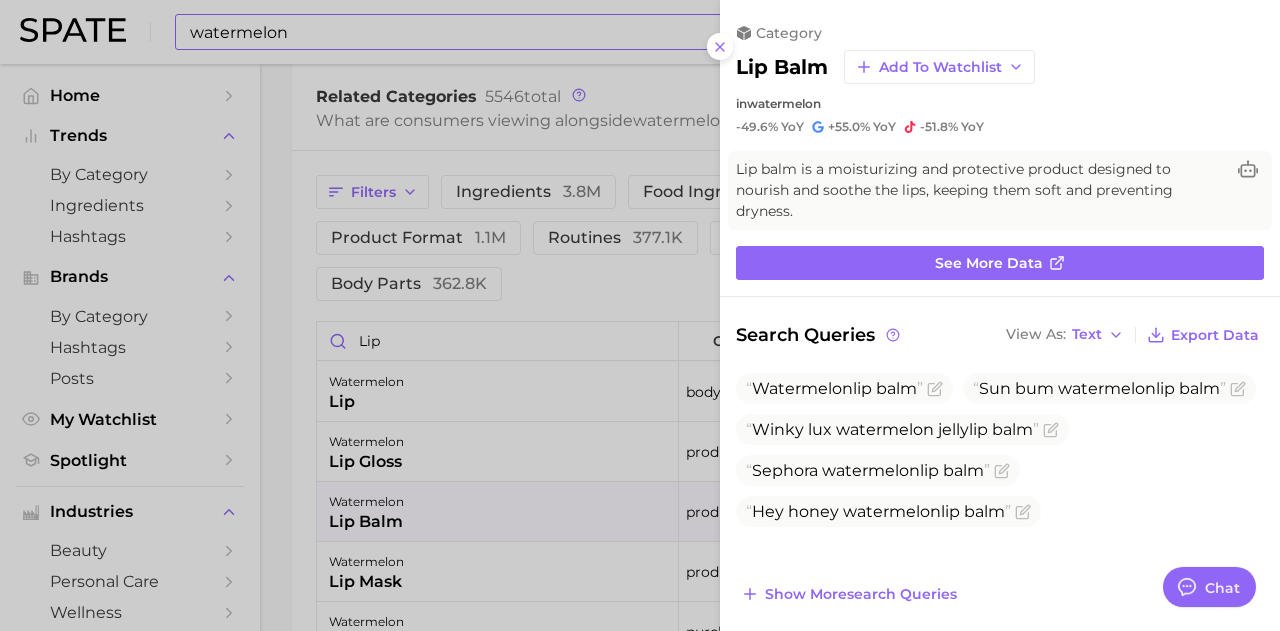 scroll, scrollTop: 0, scrollLeft: 0, axis: both 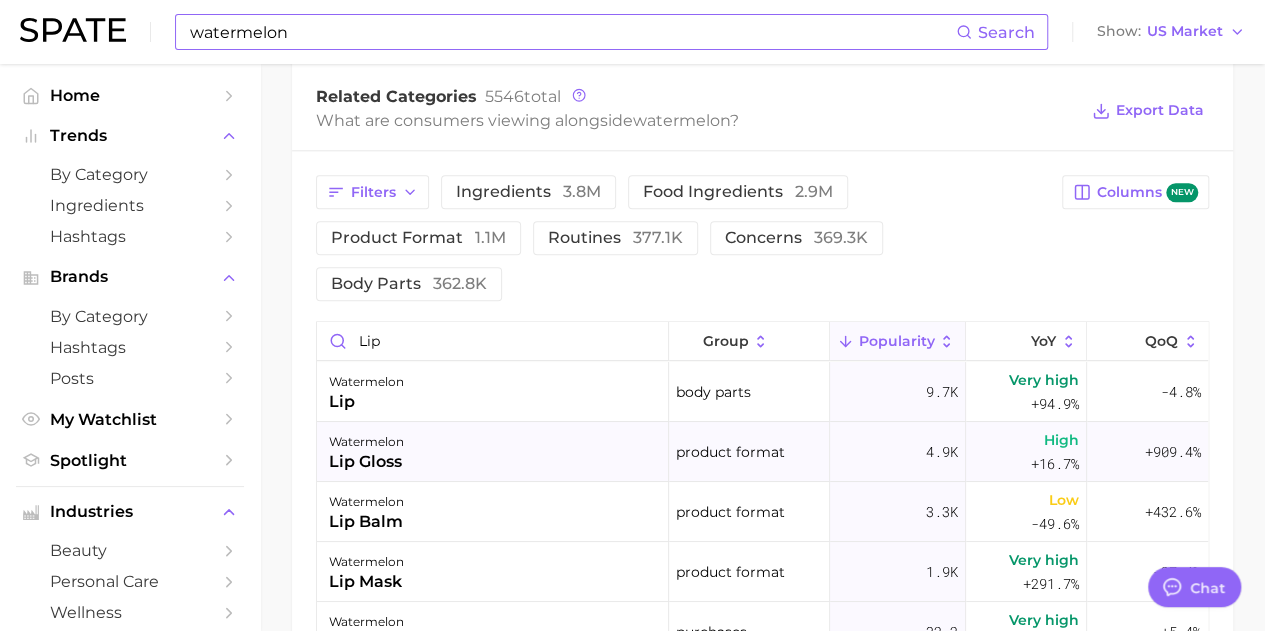 click on "watermelon lip gloss" at bounding box center [493, 452] 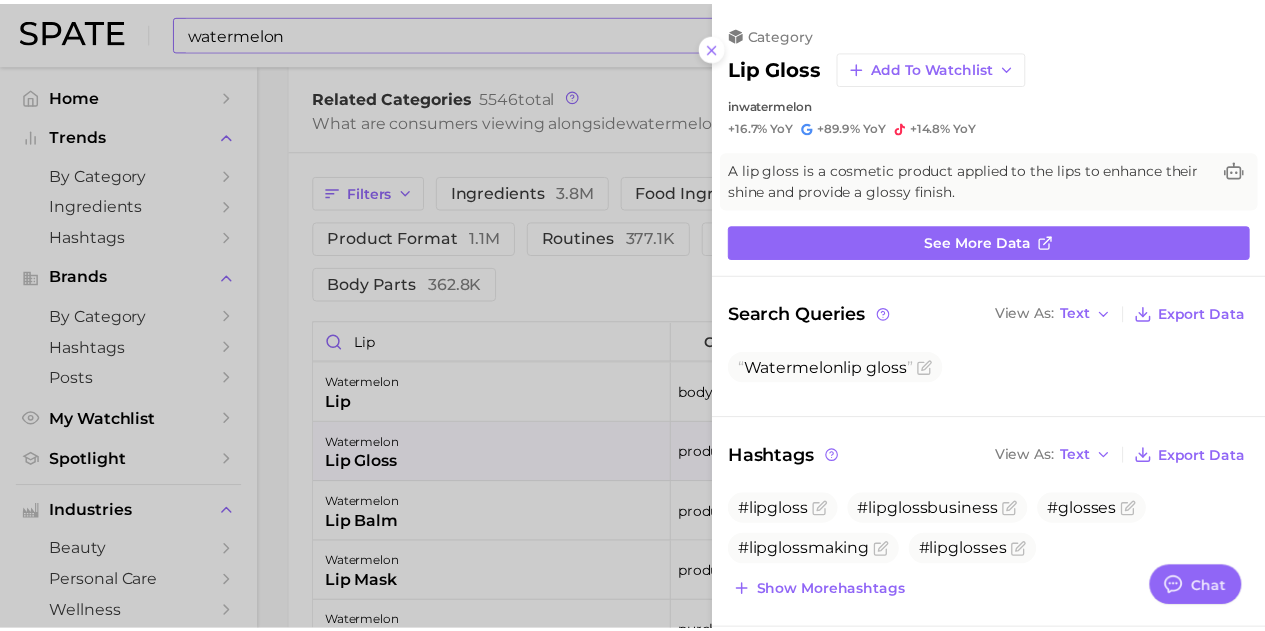 scroll, scrollTop: 0, scrollLeft: 0, axis: both 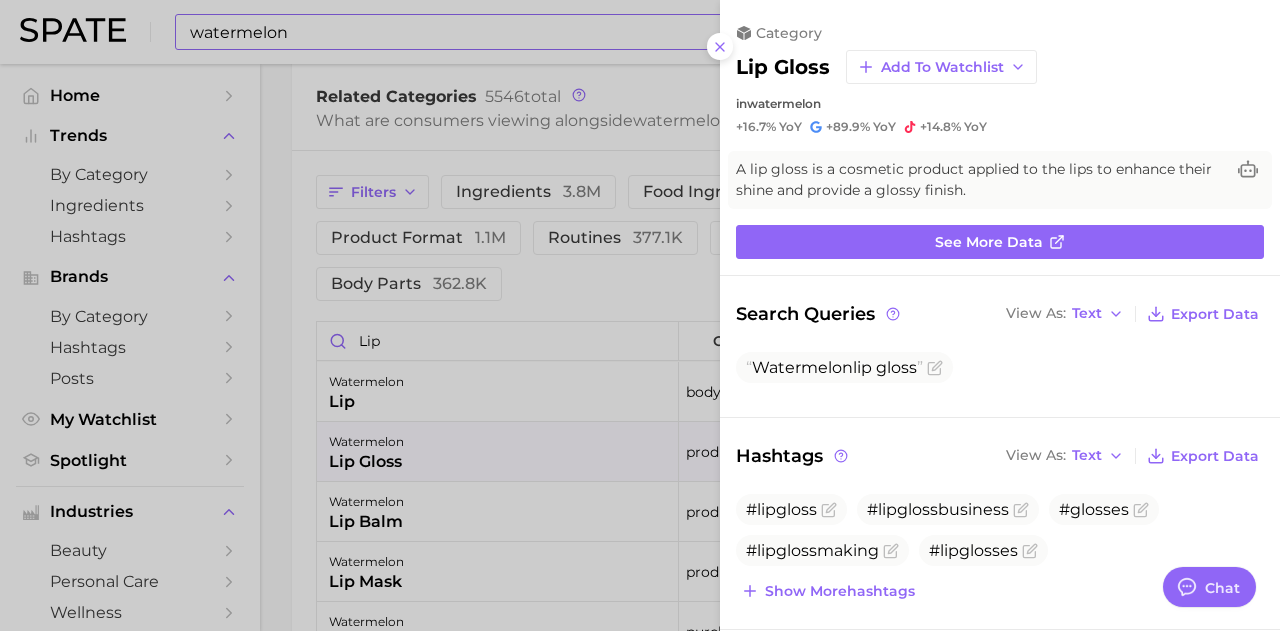 click at bounding box center (640, 315) 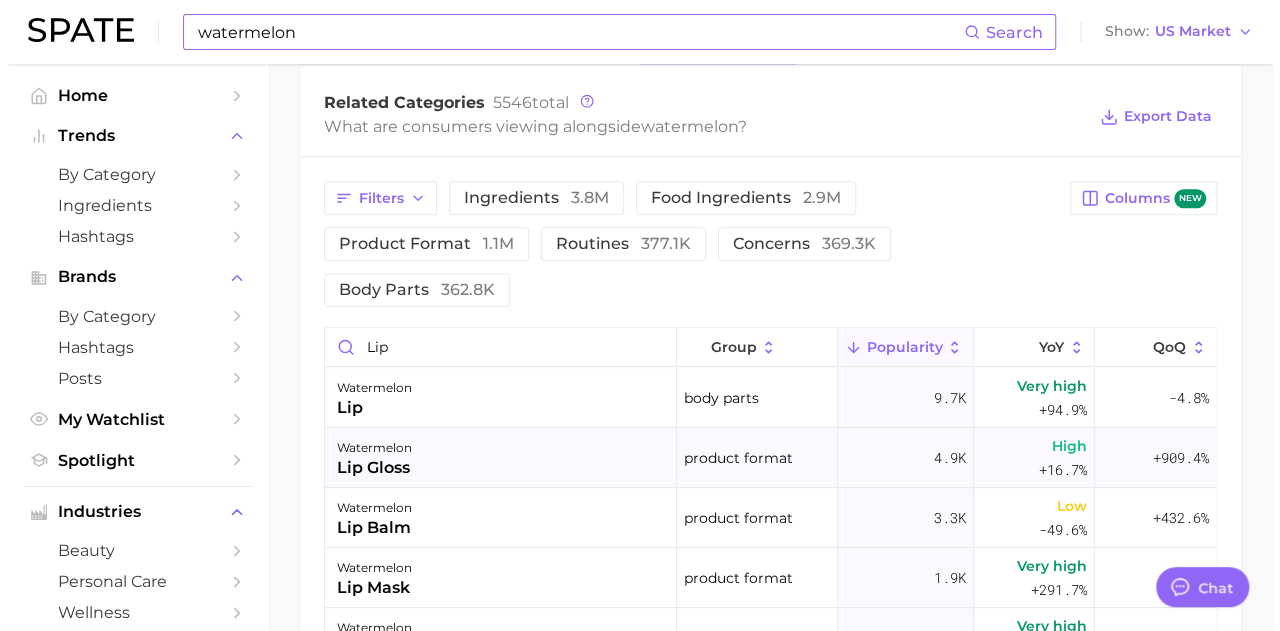 scroll, scrollTop: 1000, scrollLeft: 0, axis: vertical 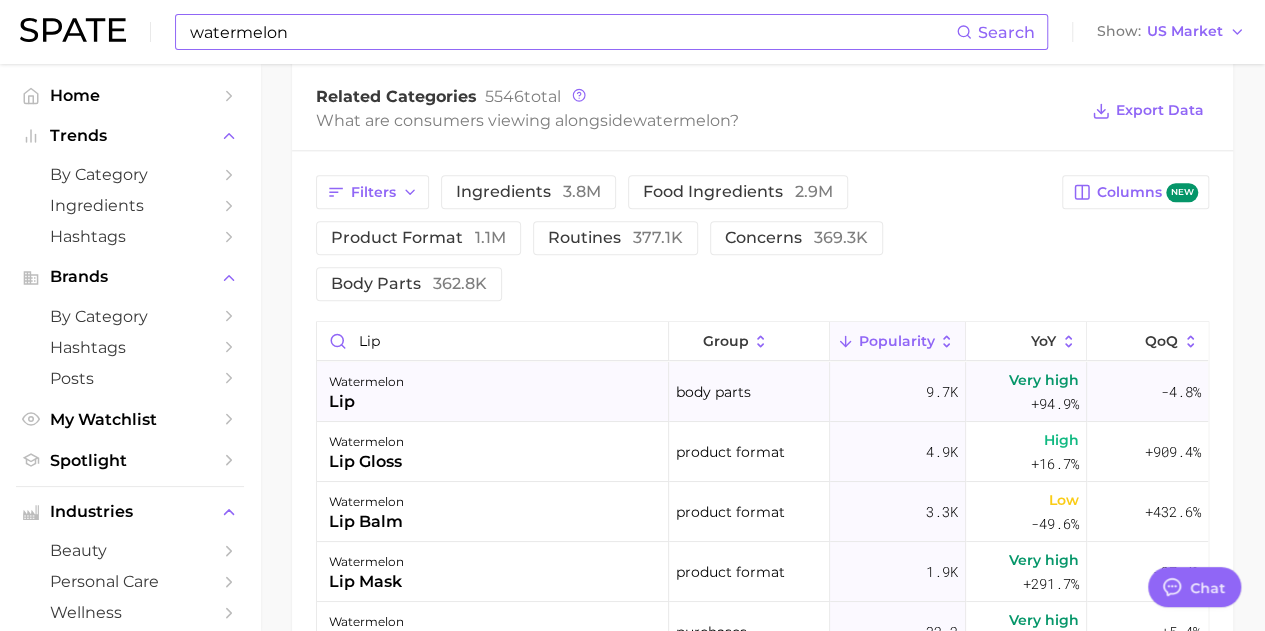click on "watermelon lip" at bounding box center [493, 392] 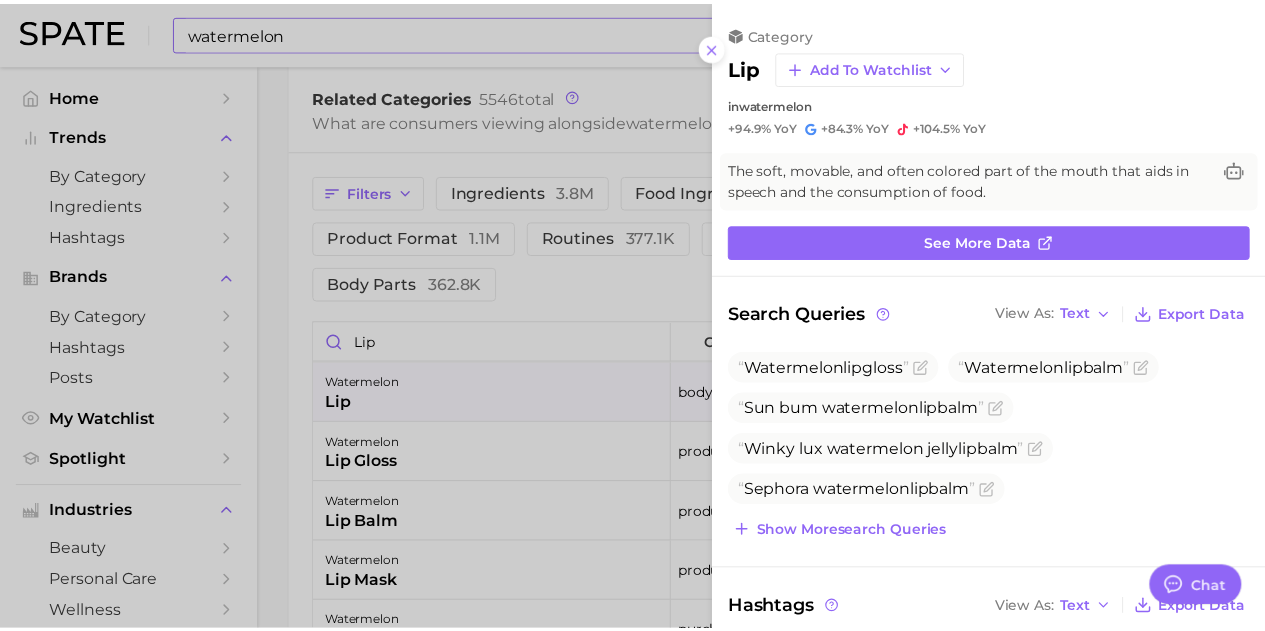 scroll, scrollTop: 0, scrollLeft: 0, axis: both 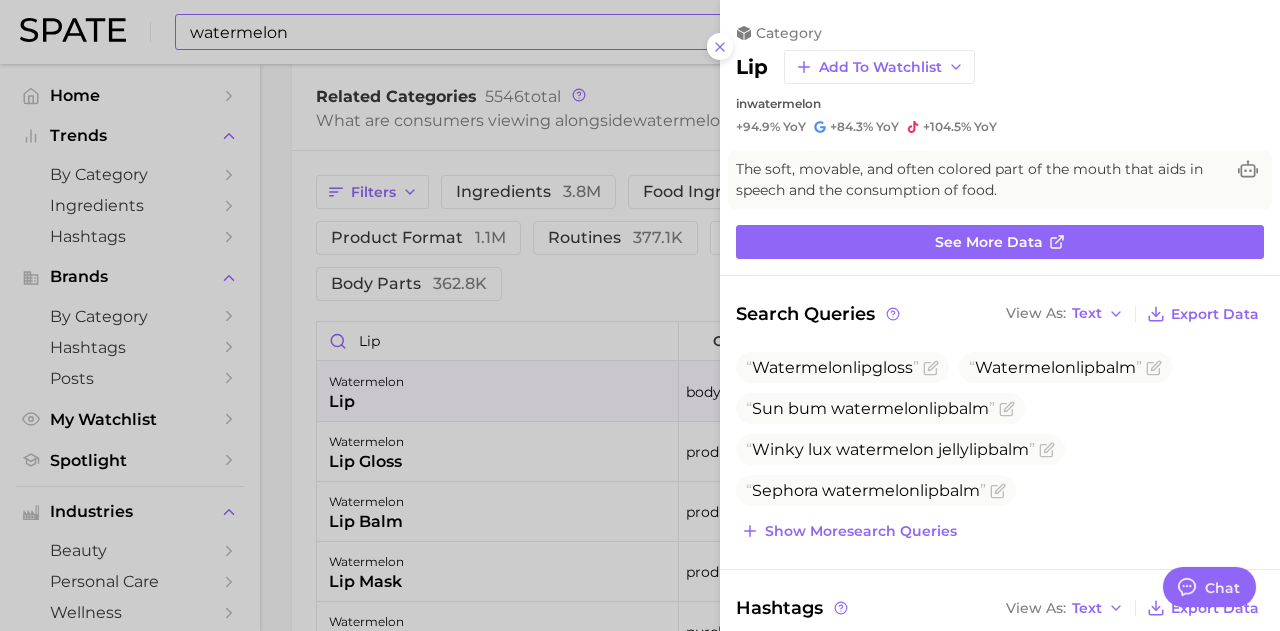 type 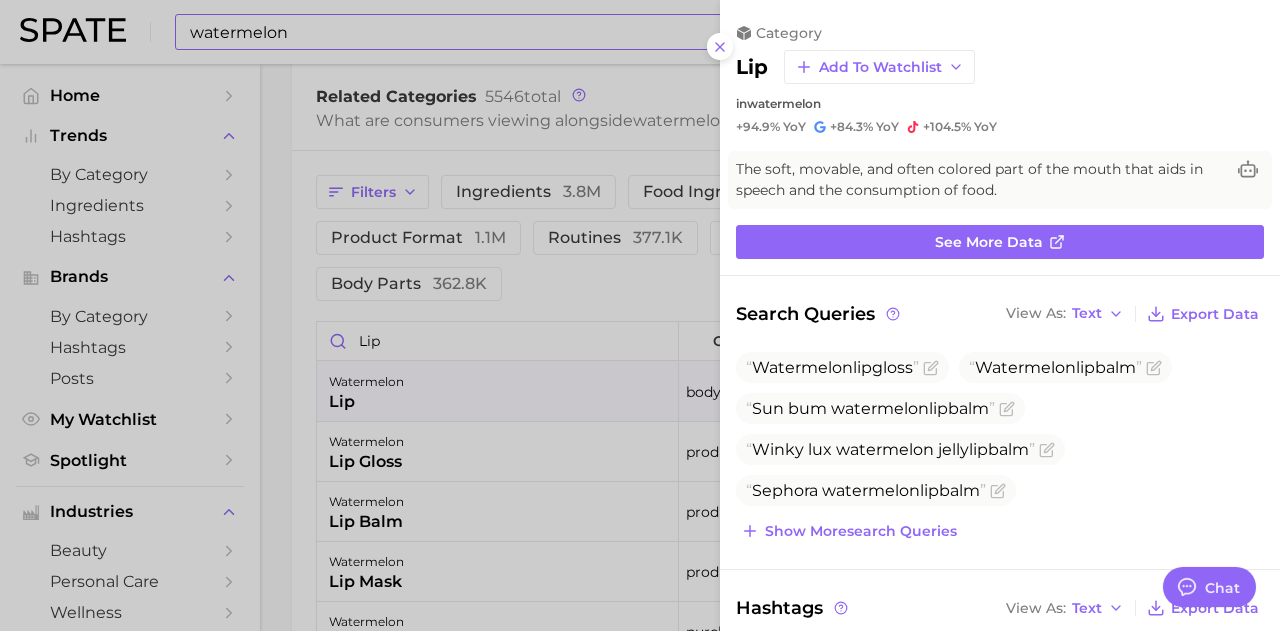 click at bounding box center (640, 315) 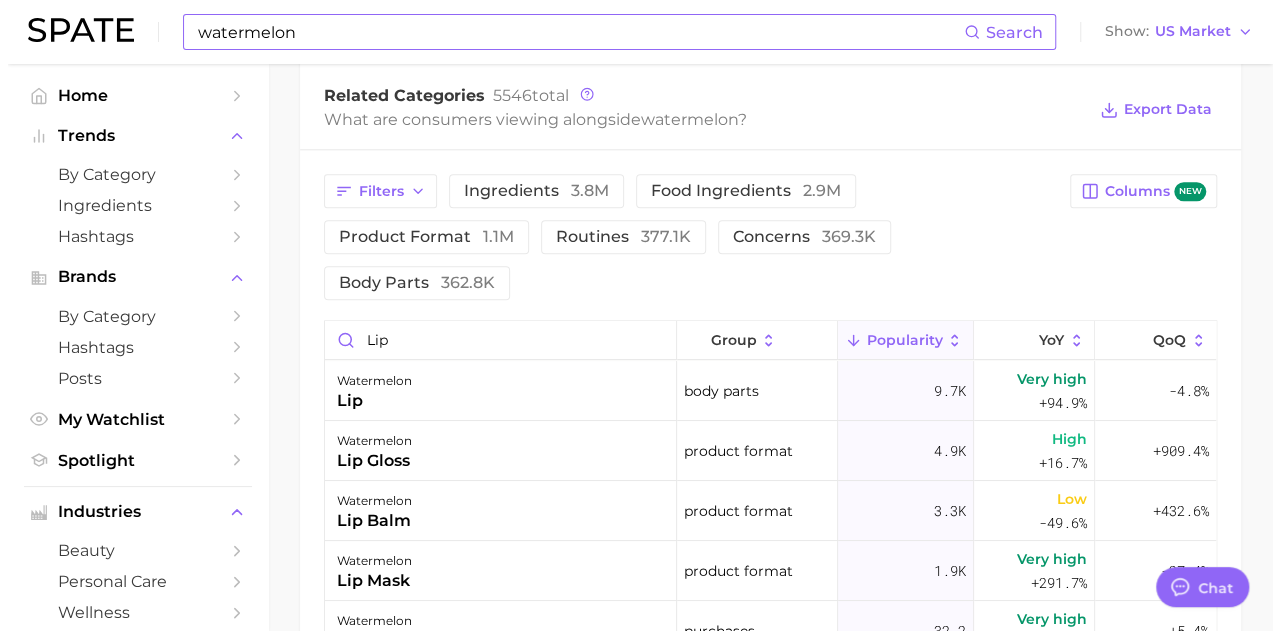 scroll, scrollTop: 1100, scrollLeft: 0, axis: vertical 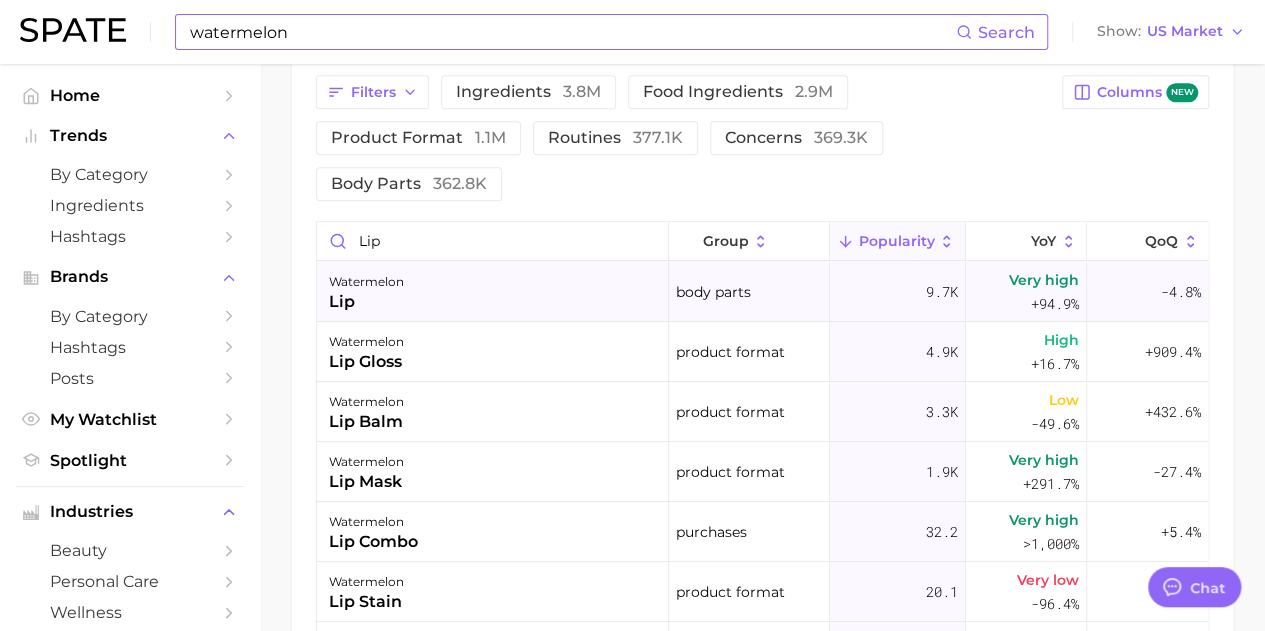 click on "watermelon lip" at bounding box center (493, 292) 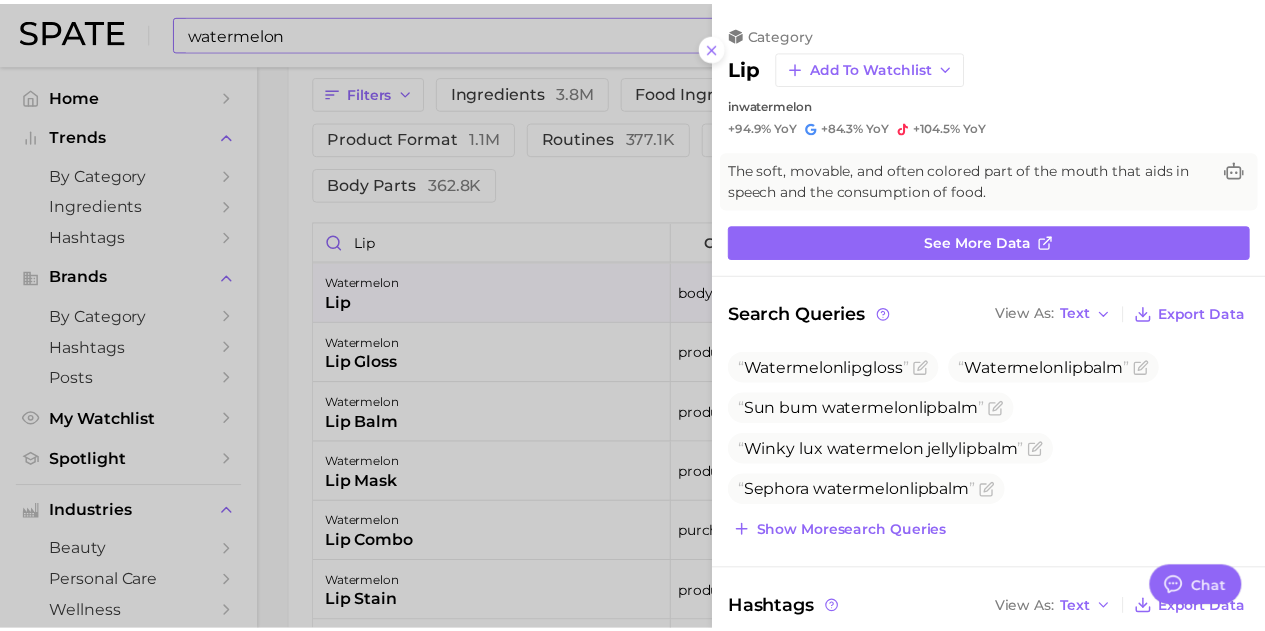 scroll, scrollTop: 0, scrollLeft: 0, axis: both 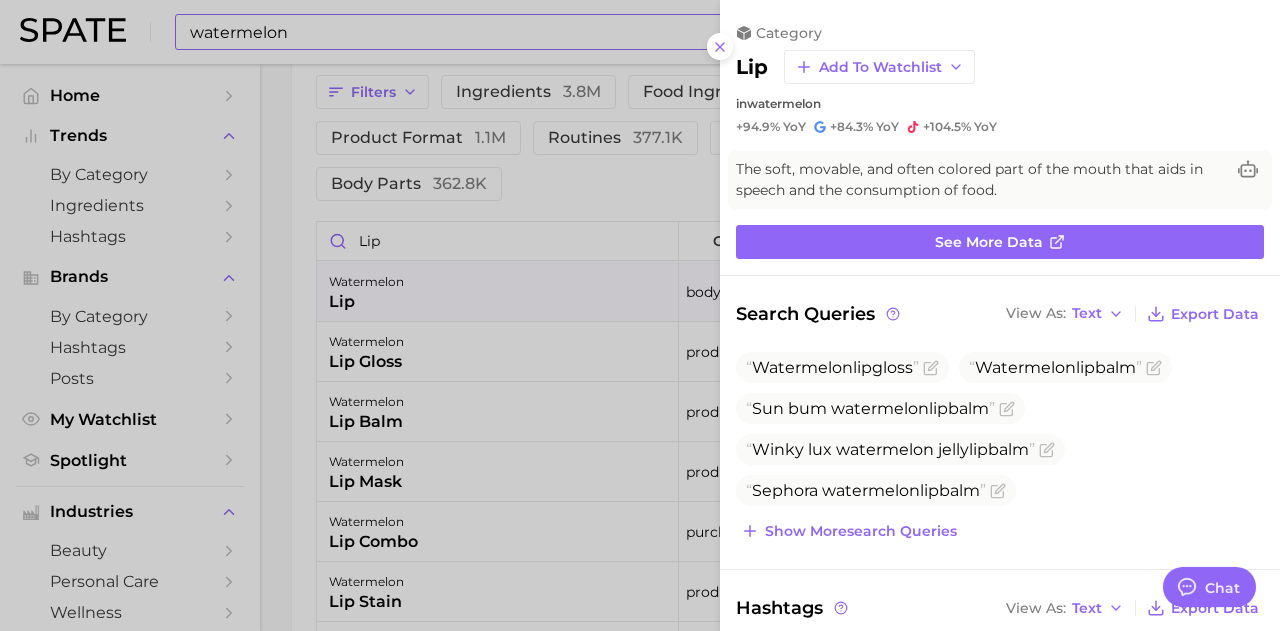 drag, startPoint x: 381, startPoint y: 35, endPoint x: 423, endPoint y: 53, distance: 45.694637 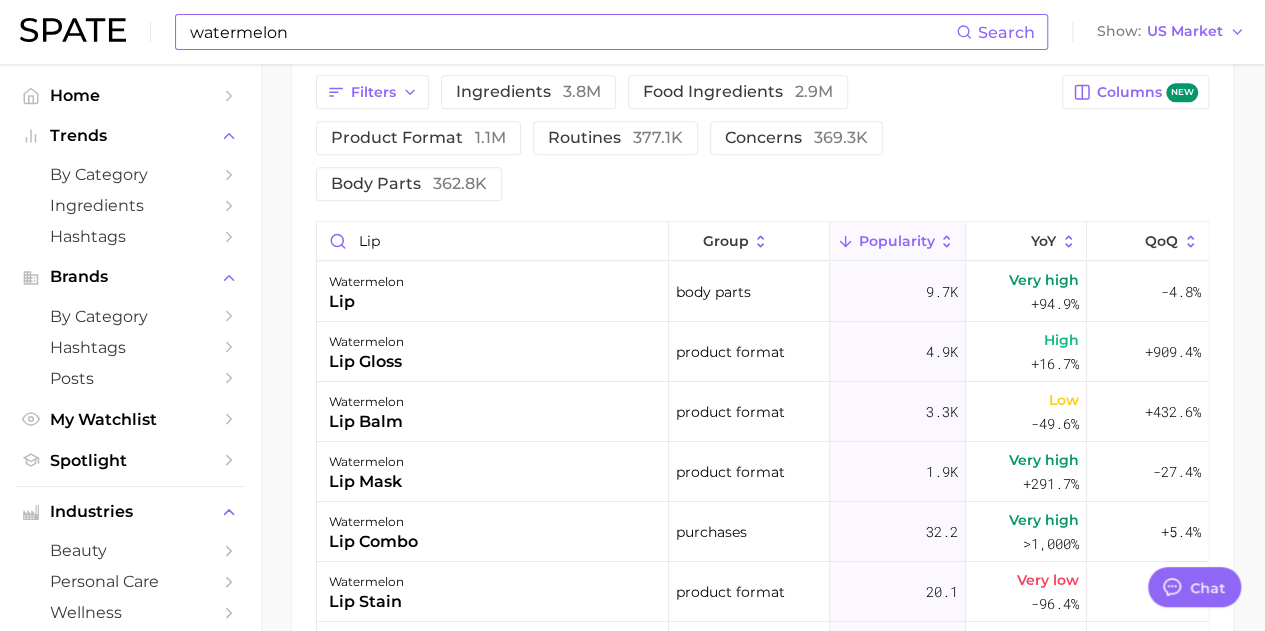 click on "watermelon" at bounding box center [572, 32] 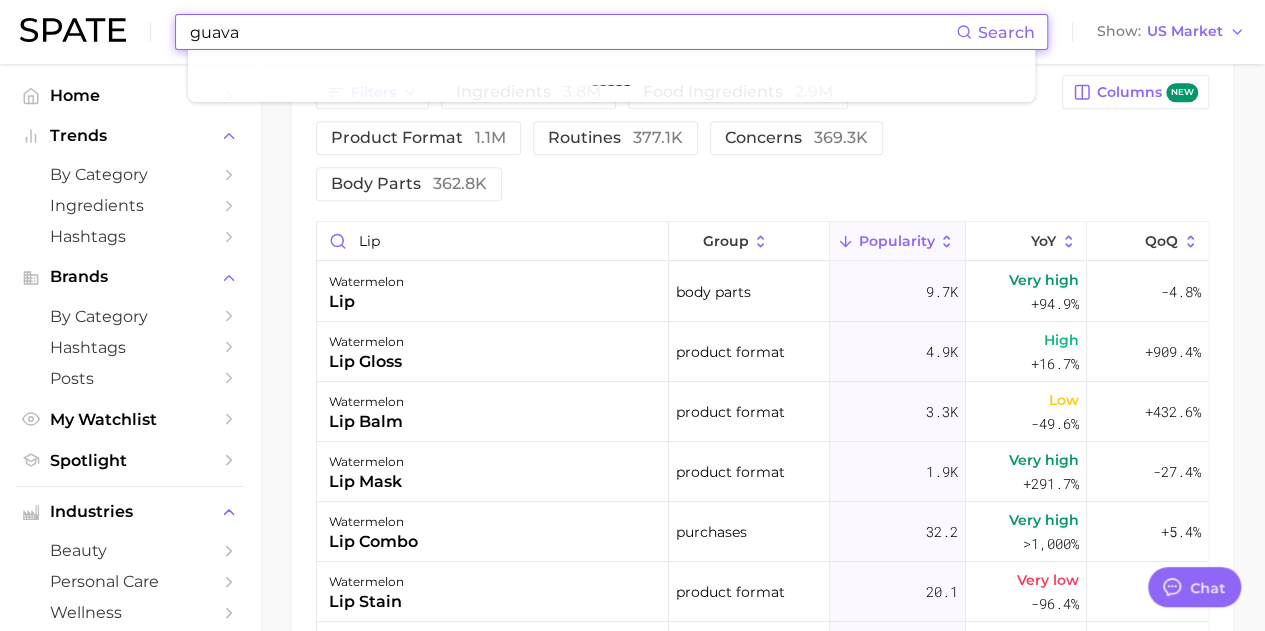 type on "guava" 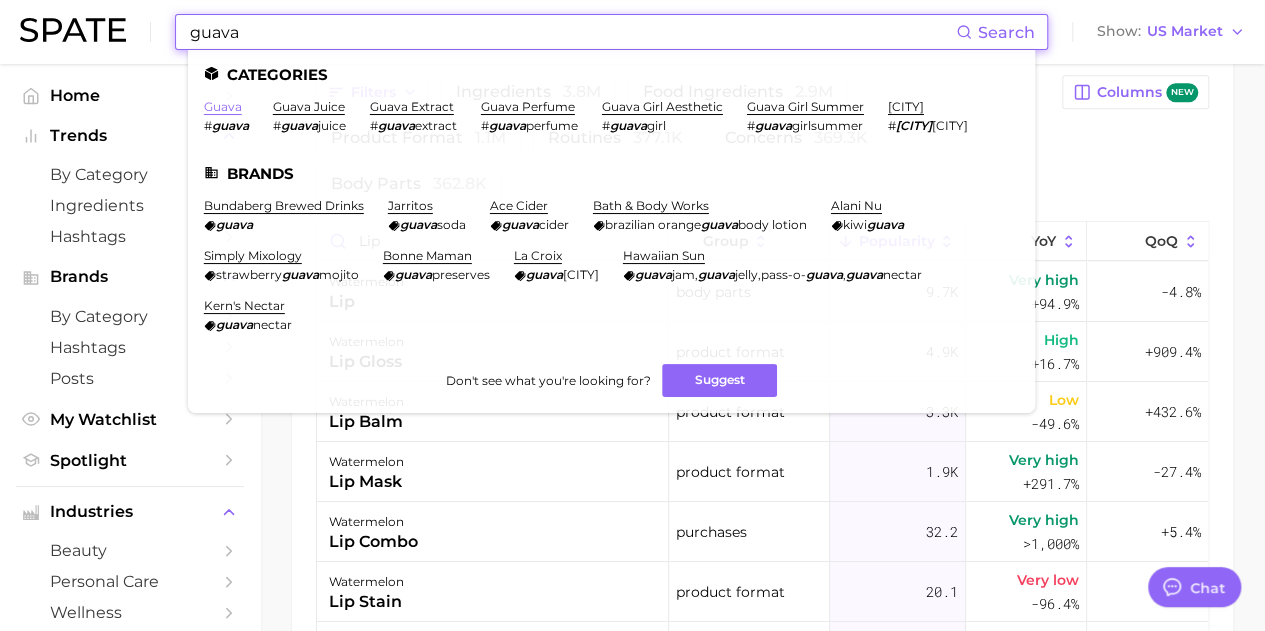 click on "guava" at bounding box center [223, 106] 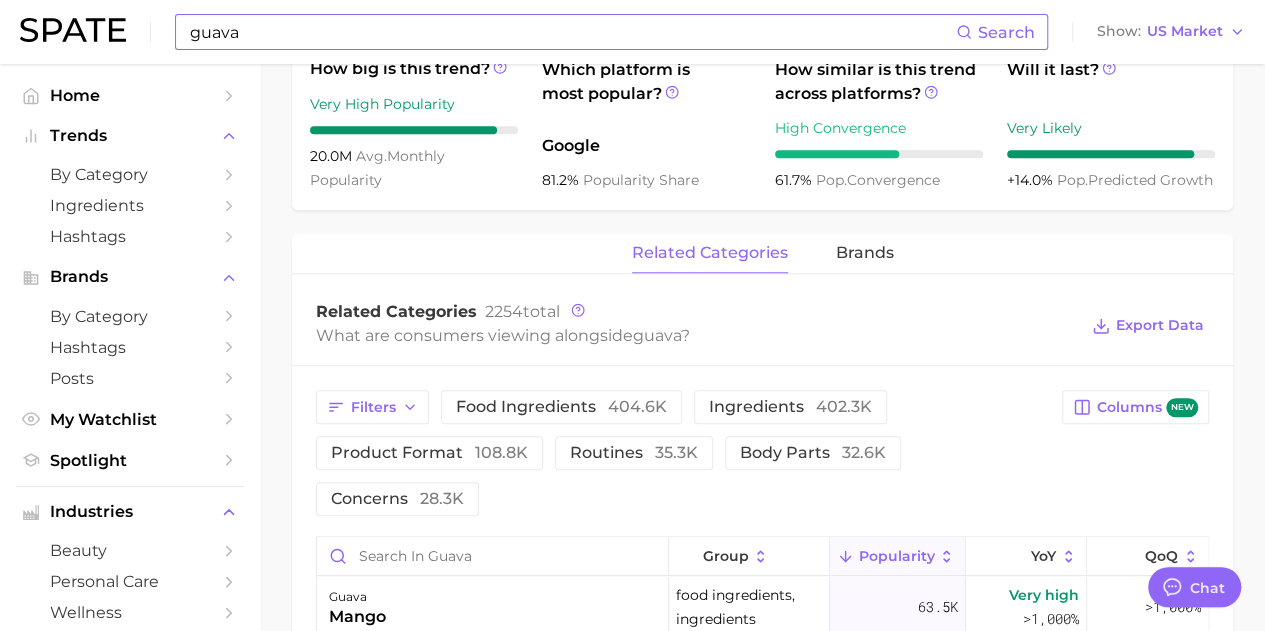 scroll, scrollTop: 900, scrollLeft: 0, axis: vertical 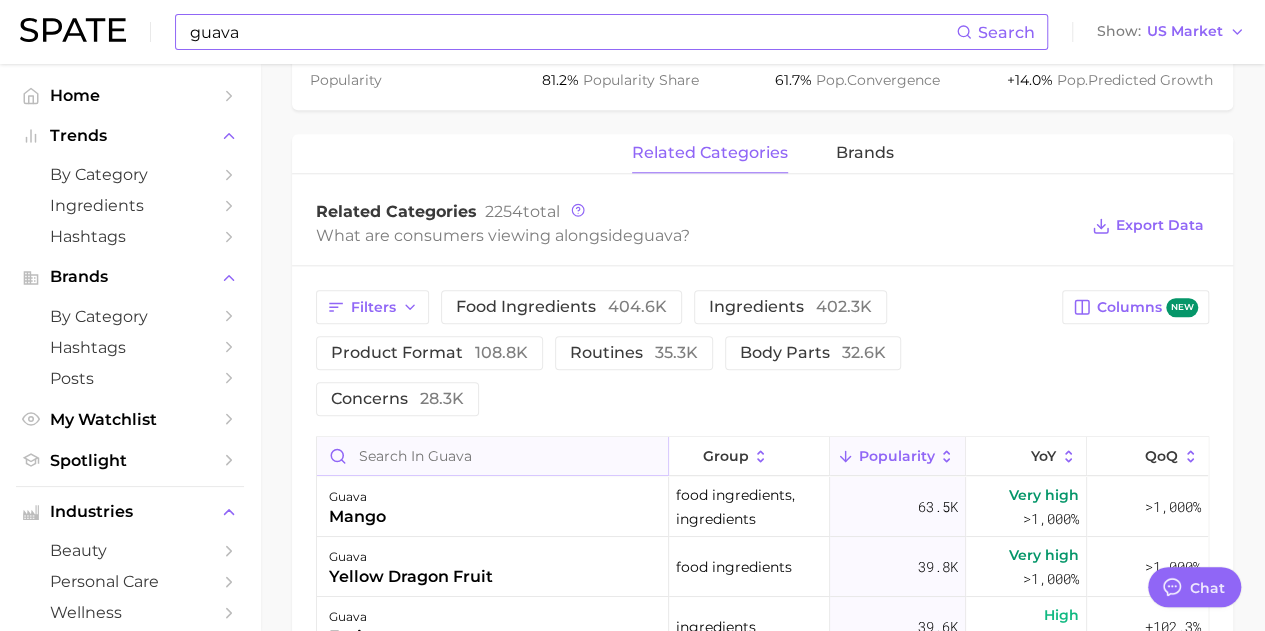 click at bounding box center (492, 456) 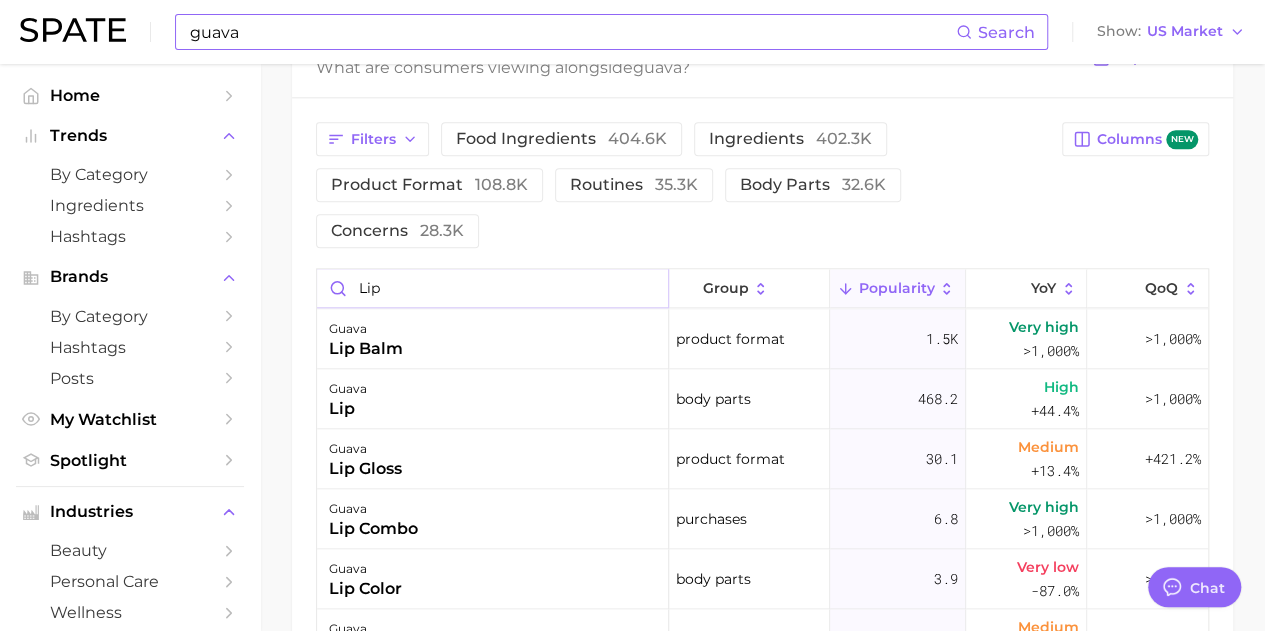 scroll, scrollTop: 1100, scrollLeft: 0, axis: vertical 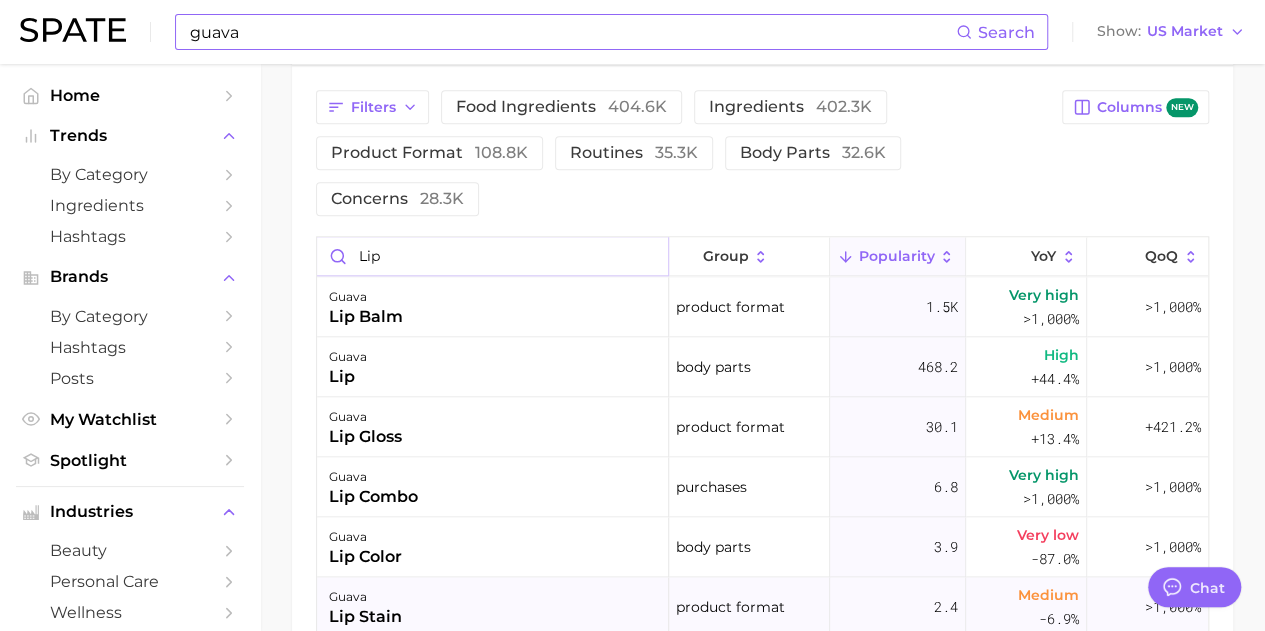 type on "lip" 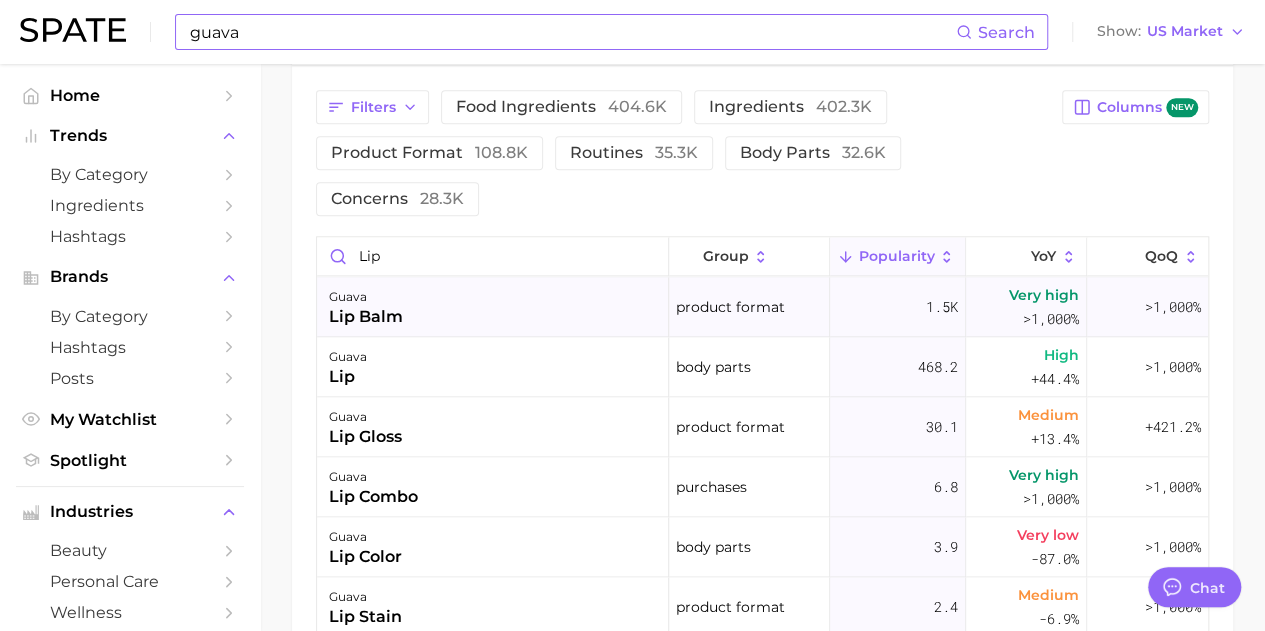 click on "guava lip balm" at bounding box center [493, 307] 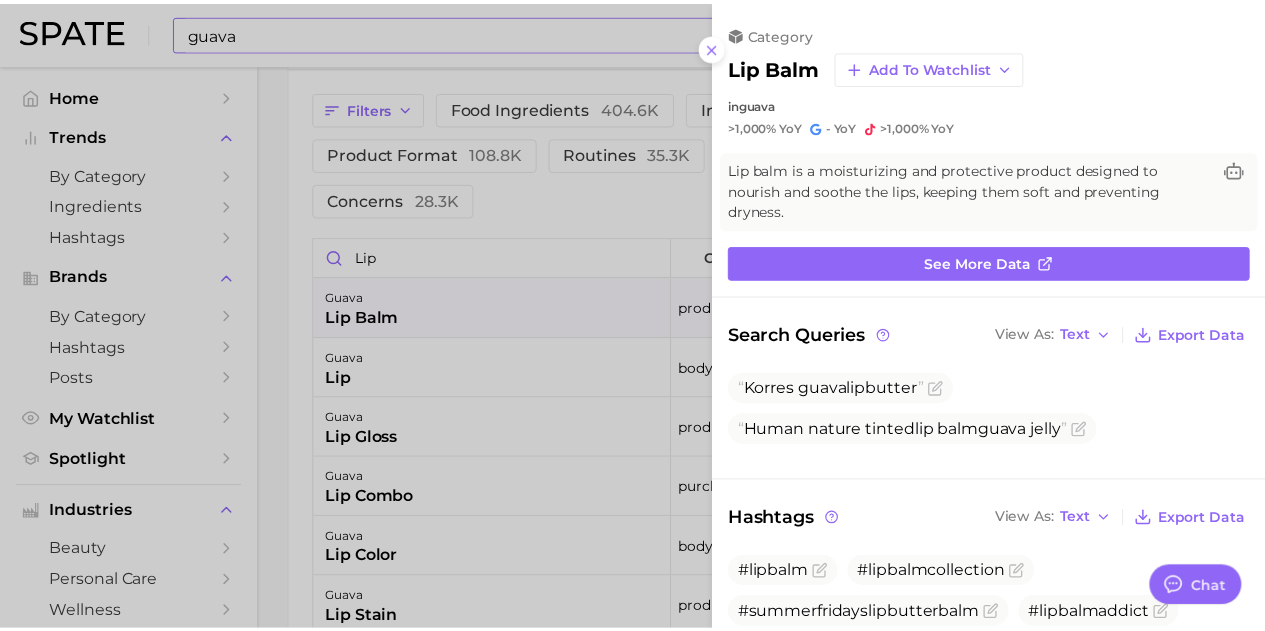 scroll, scrollTop: 0, scrollLeft: 0, axis: both 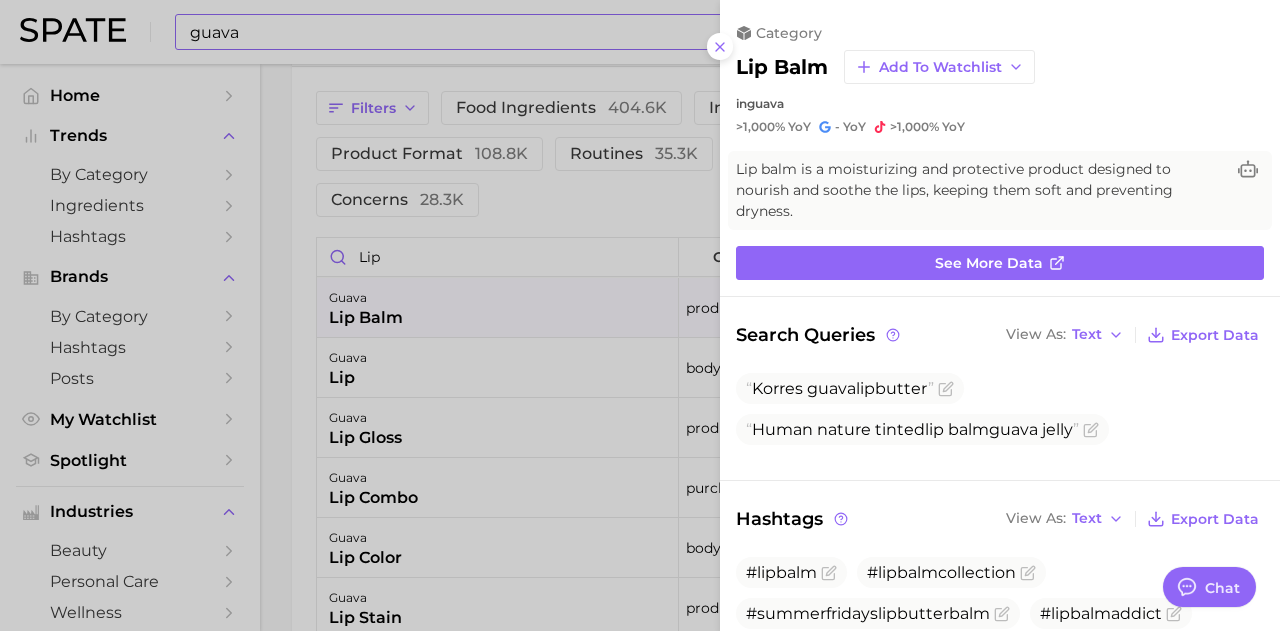 click on "-   YoY" at bounding box center [850, 127] 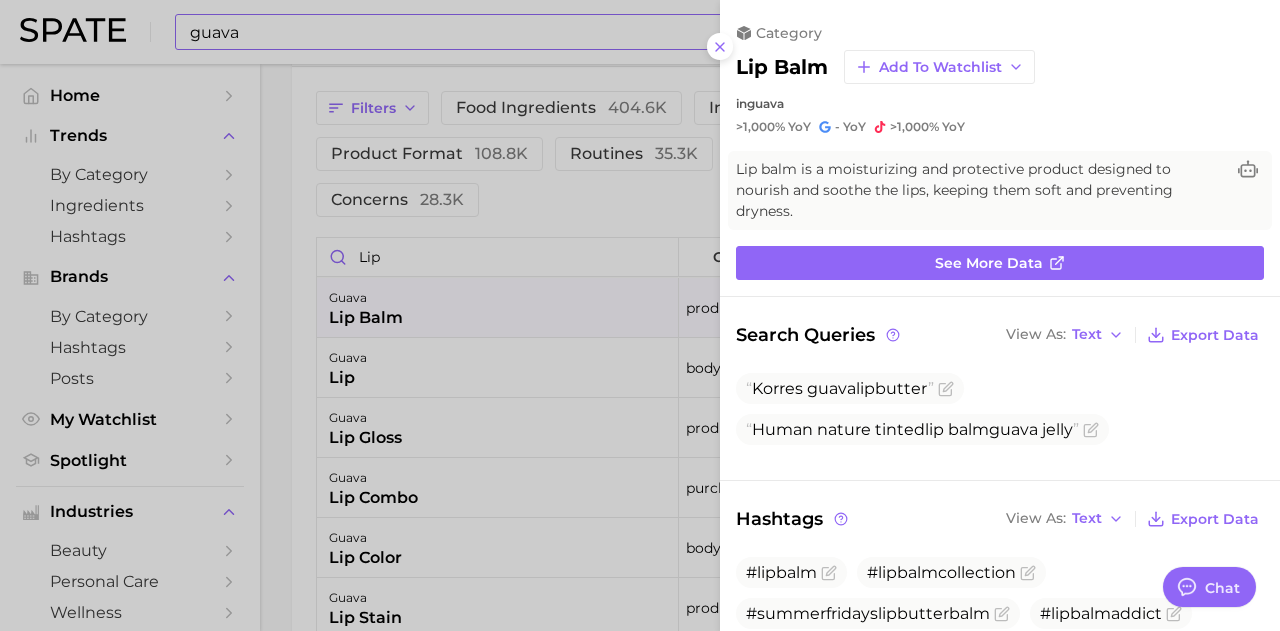drag, startPoint x: 284, startPoint y: 57, endPoint x: 270, endPoint y: 31, distance: 29.529646 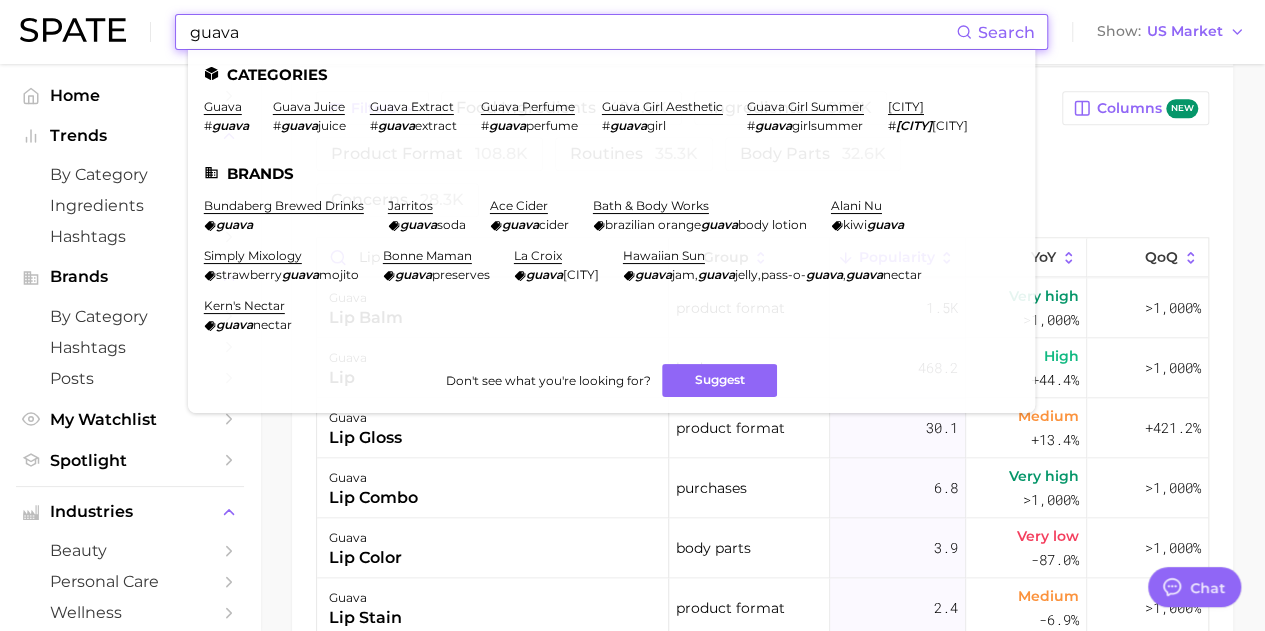 drag, startPoint x: 266, startPoint y: 35, endPoint x: 126, endPoint y: 12, distance: 141.87671 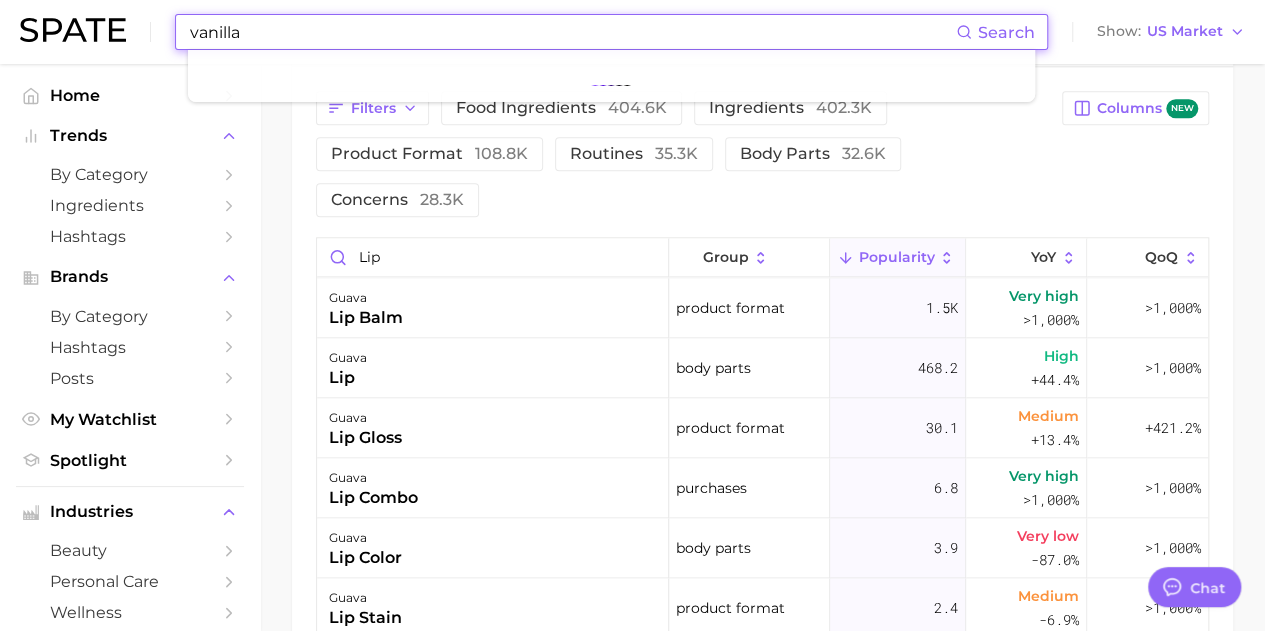 type on "vanilla" 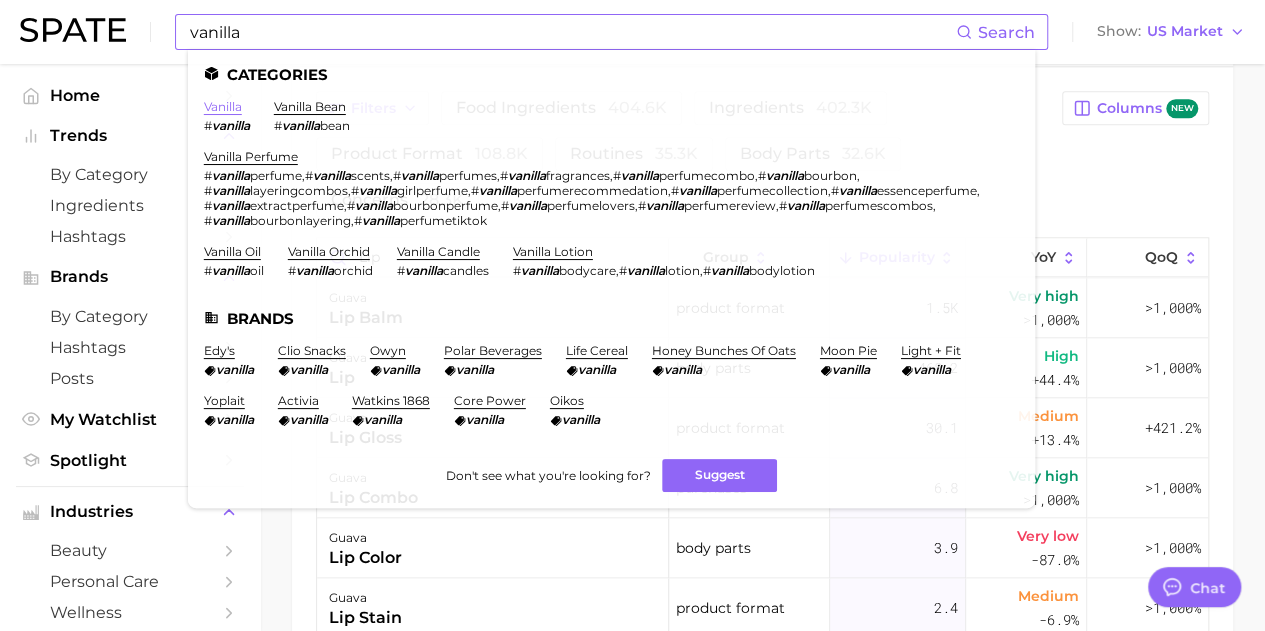 click on "vanilla" at bounding box center [223, 106] 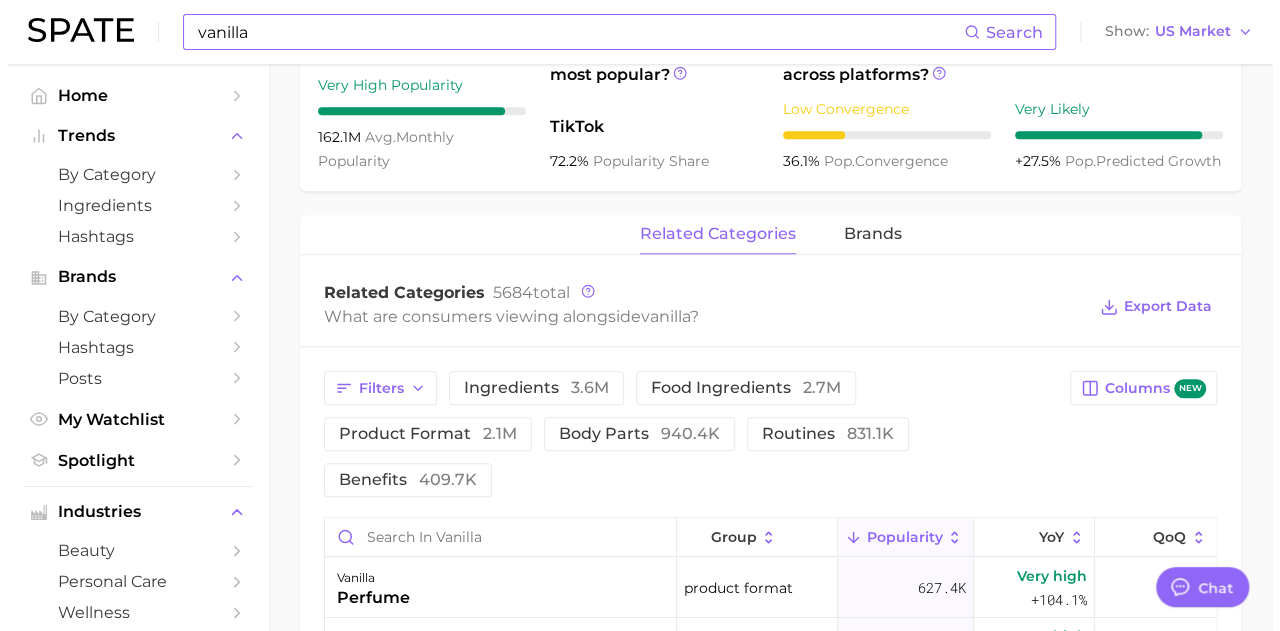 scroll, scrollTop: 900, scrollLeft: 0, axis: vertical 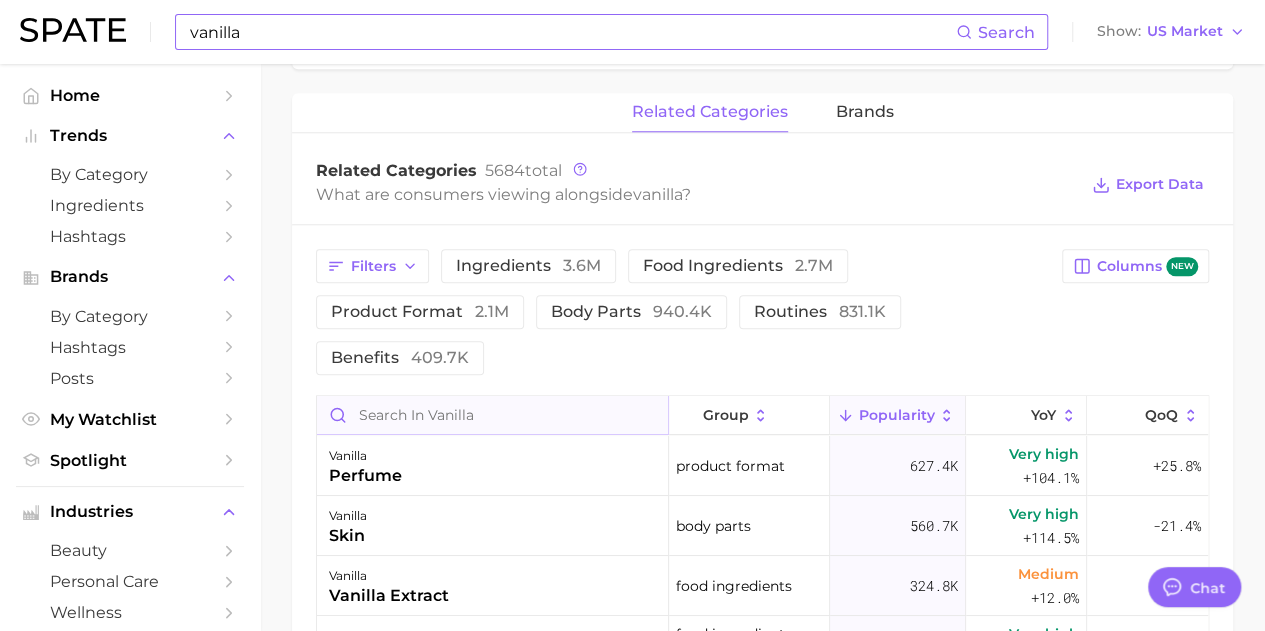 click at bounding box center [492, 415] 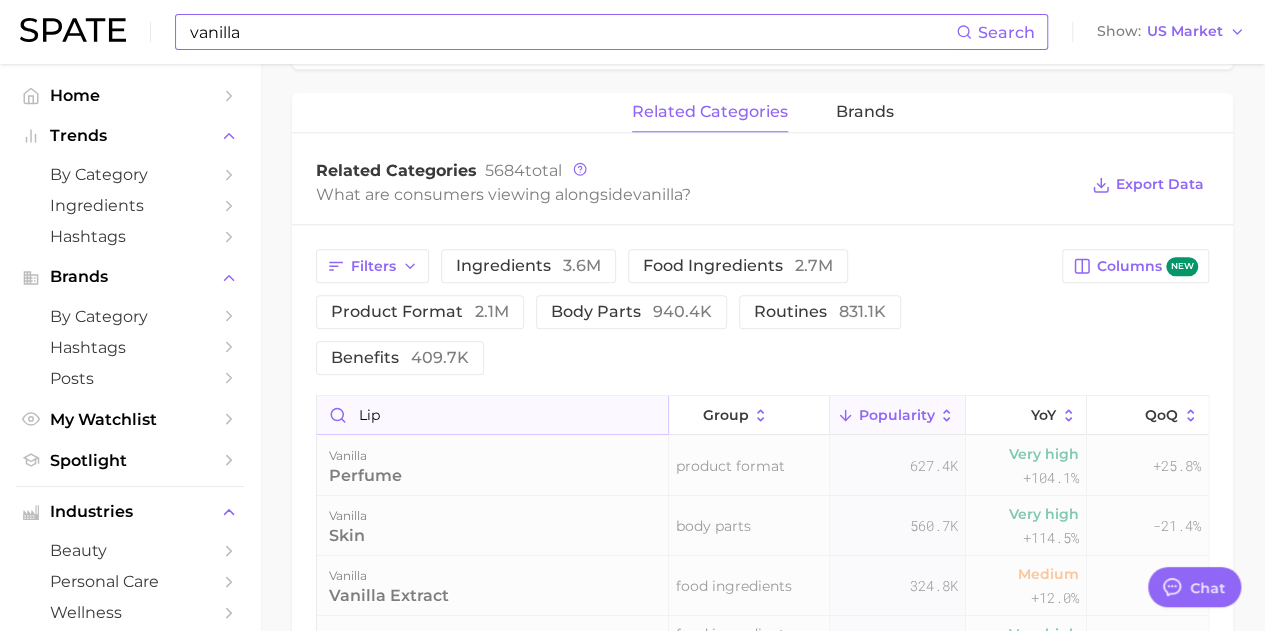 type on "lip" 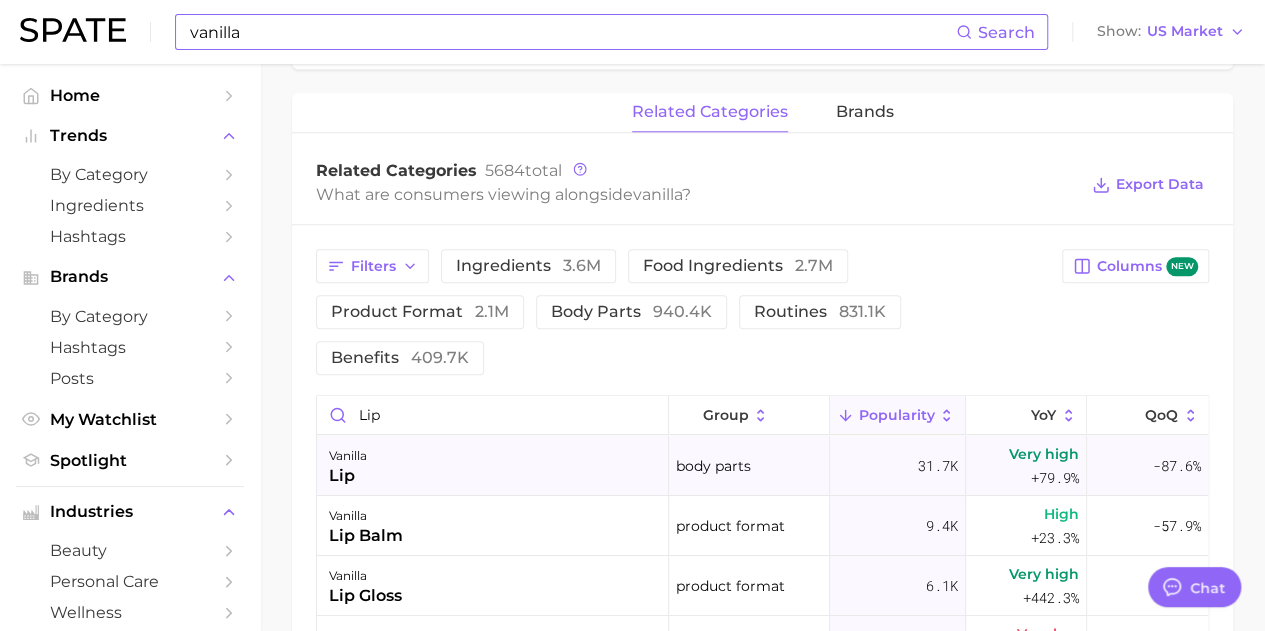 click on "vanilla lip" at bounding box center (493, 466) 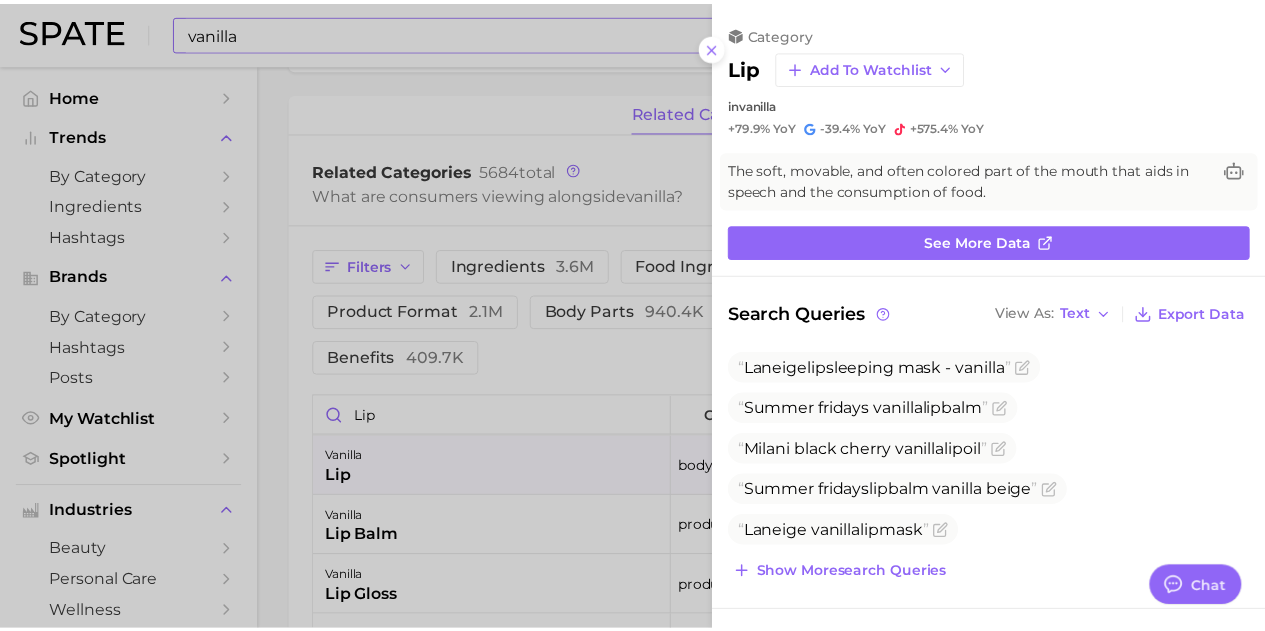 scroll, scrollTop: 0, scrollLeft: 0, axis: both 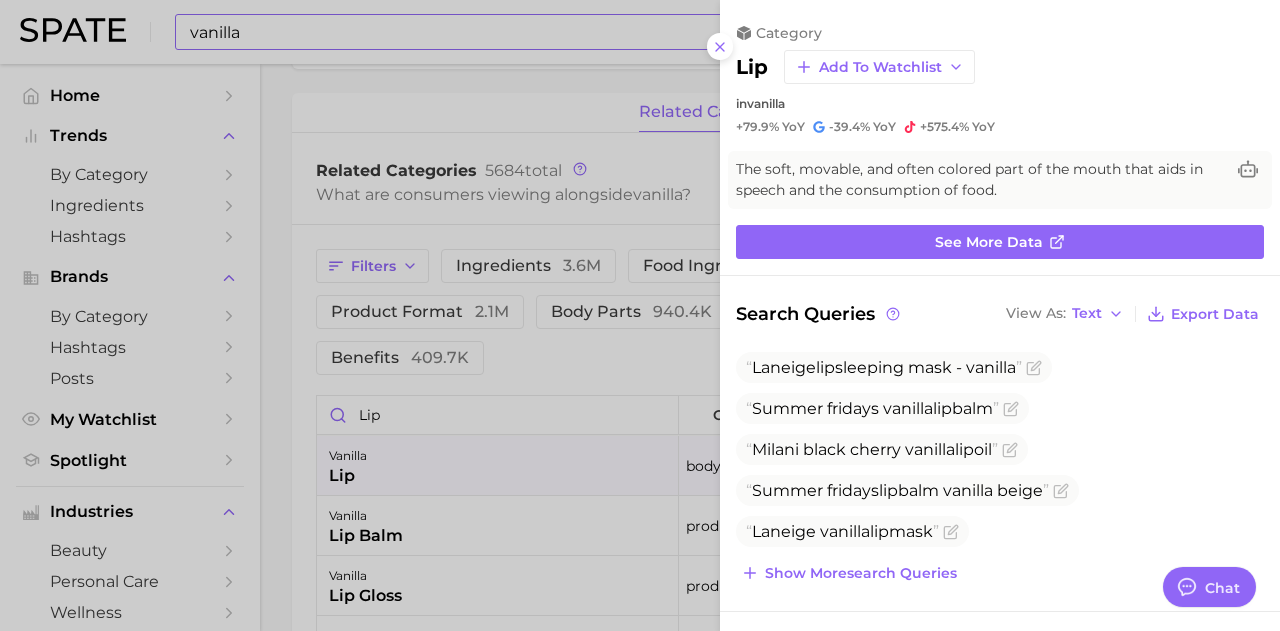 click at bounding box center (640, 315) 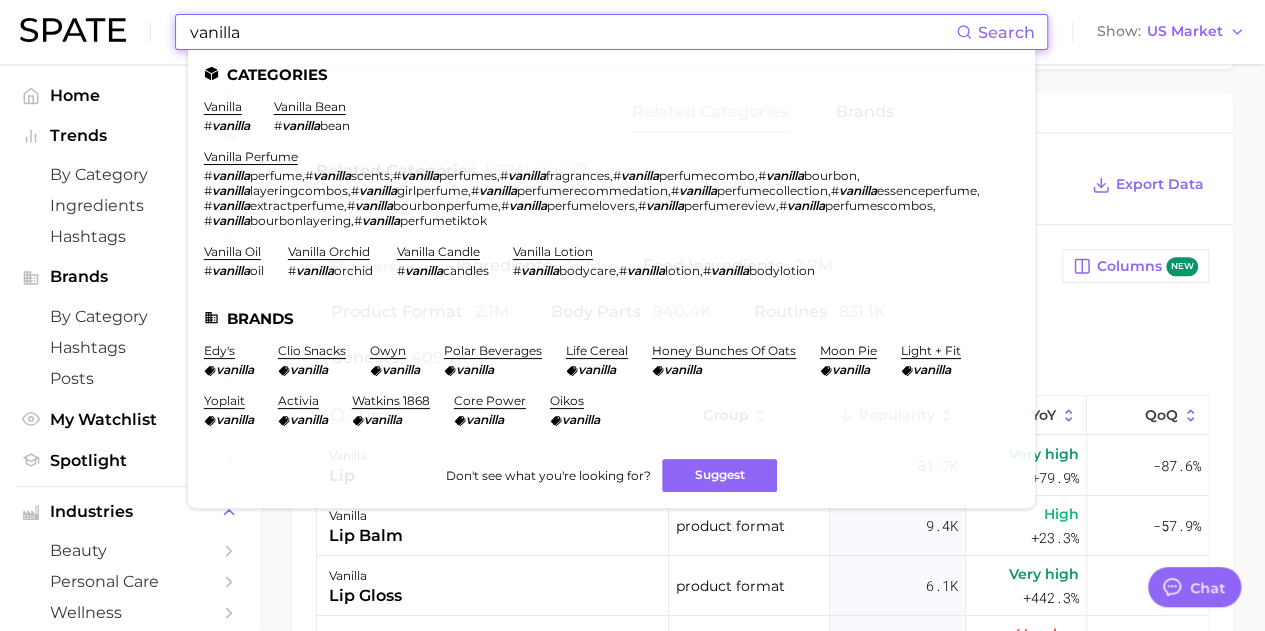 click on "vanilla" at bounding box center [572, 32] 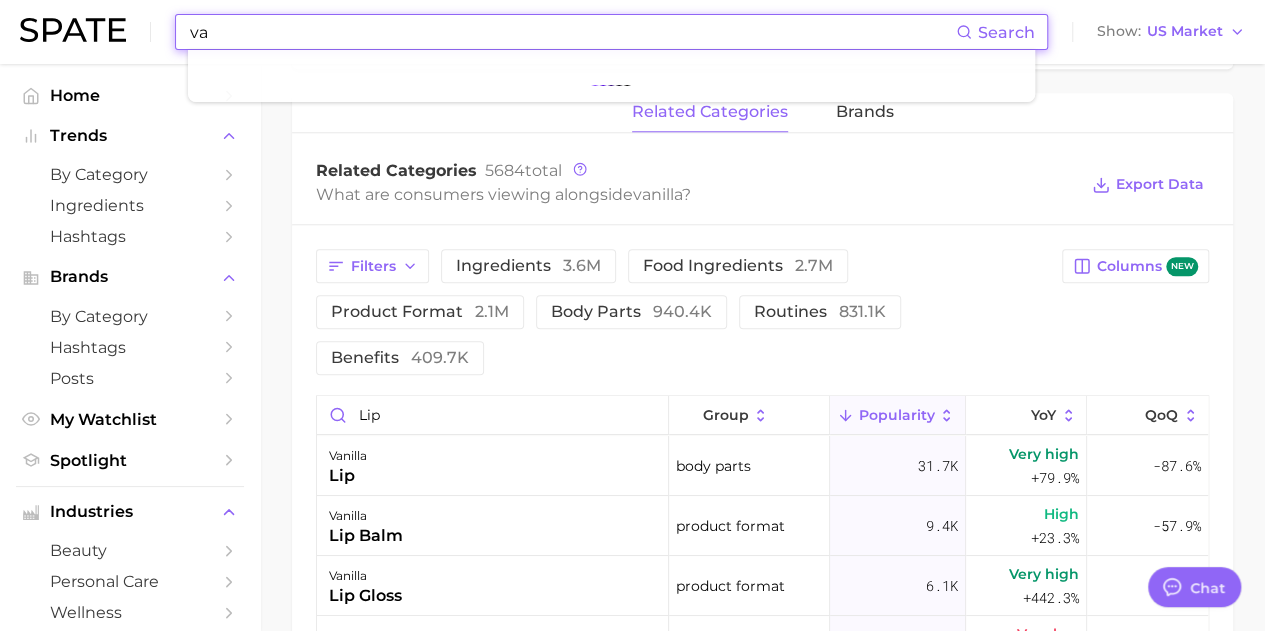 type on "v" 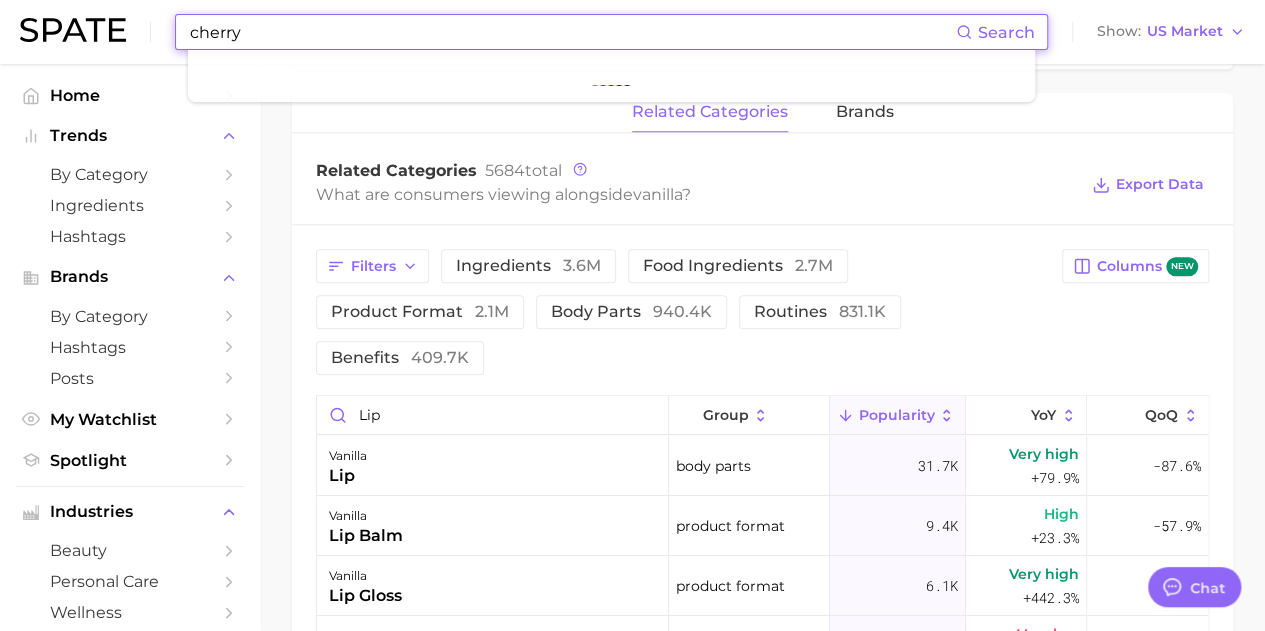 type on "cherry" 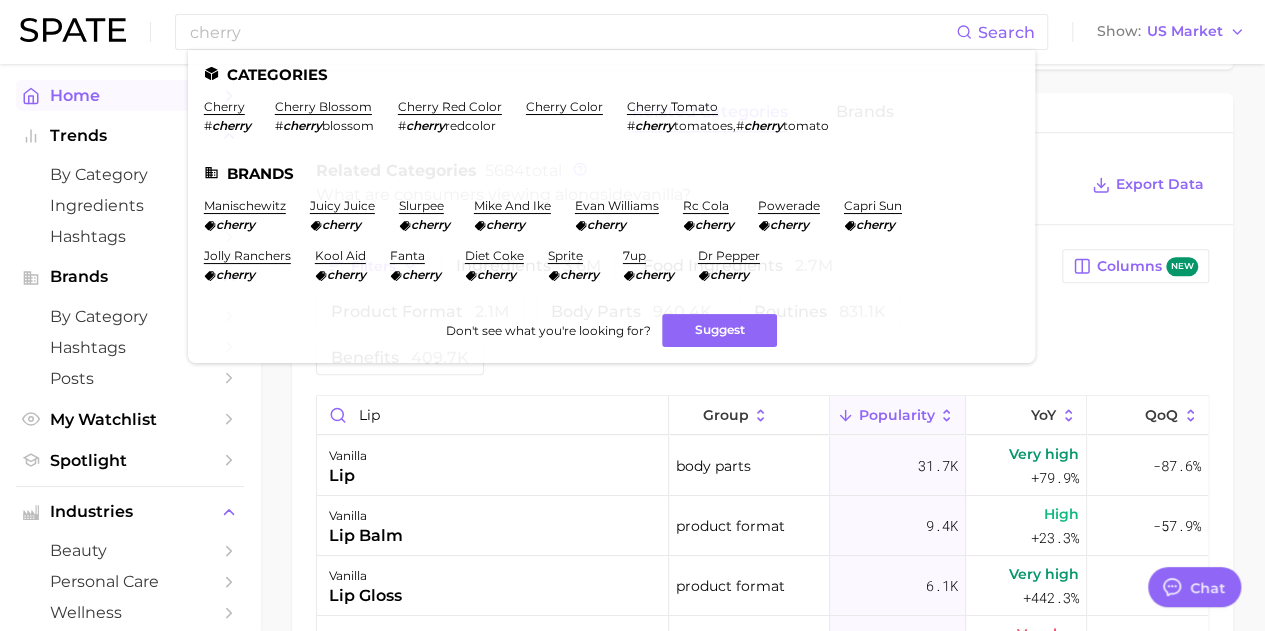 click on "cherry" at bounding box center (224, 106) 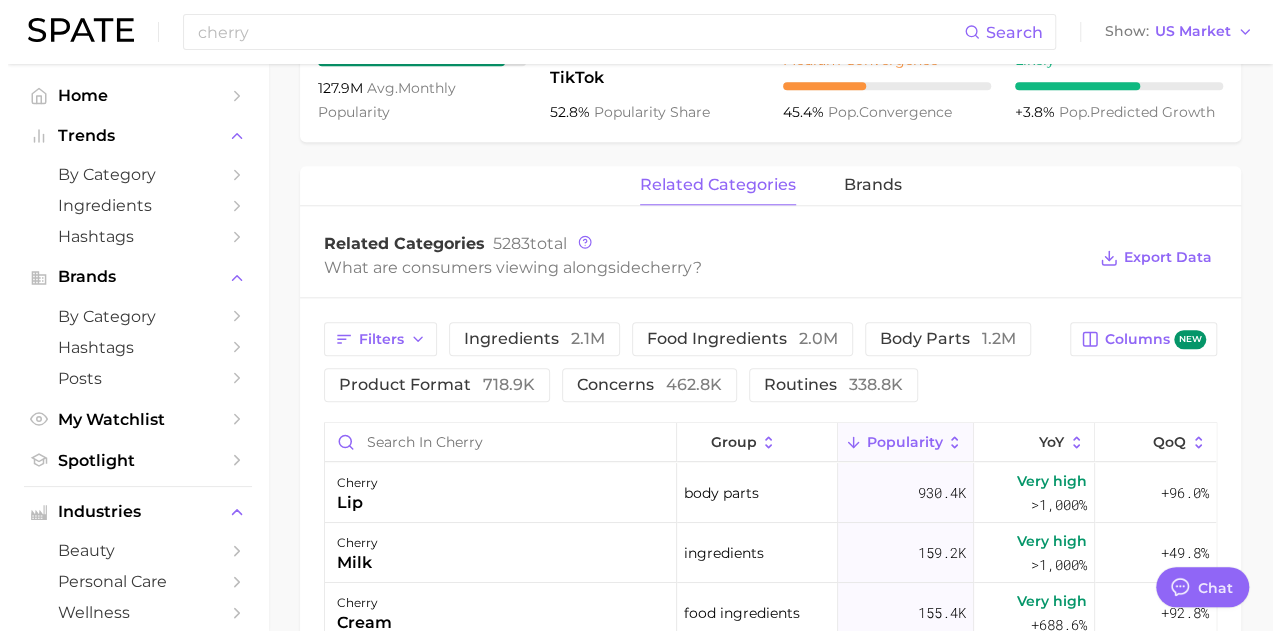 scroll, scrollTop: 900, scrollLeft: 0, axis: vertical 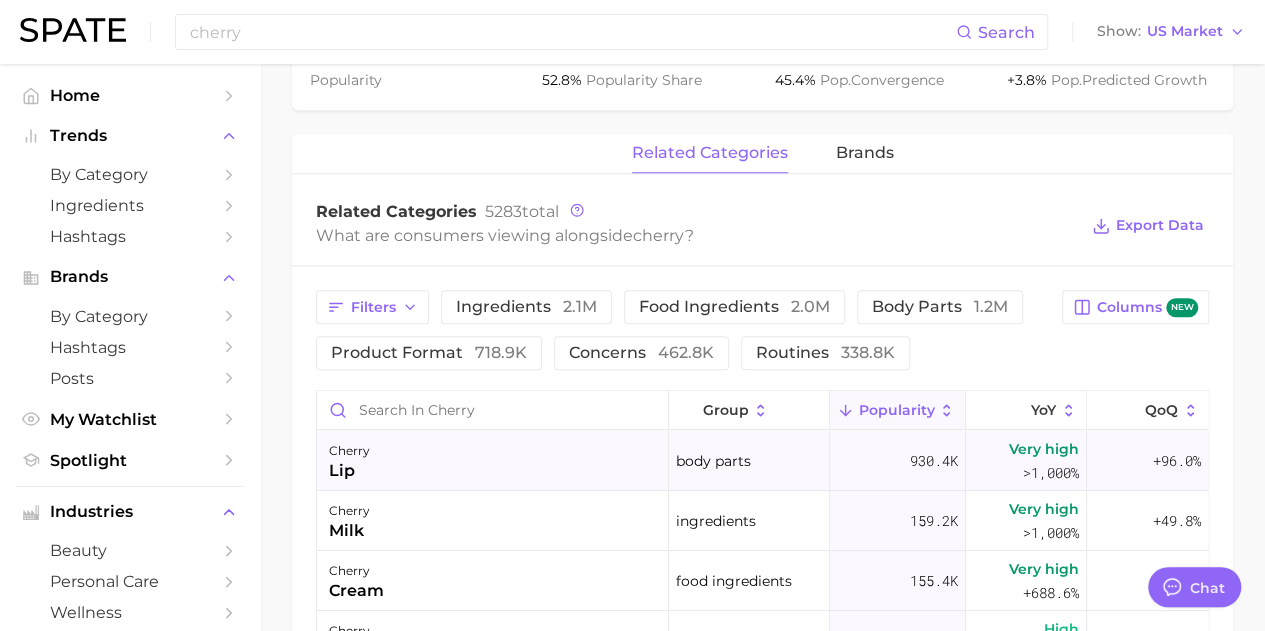 click on "cherry lip" at bounding box center [493, 461] 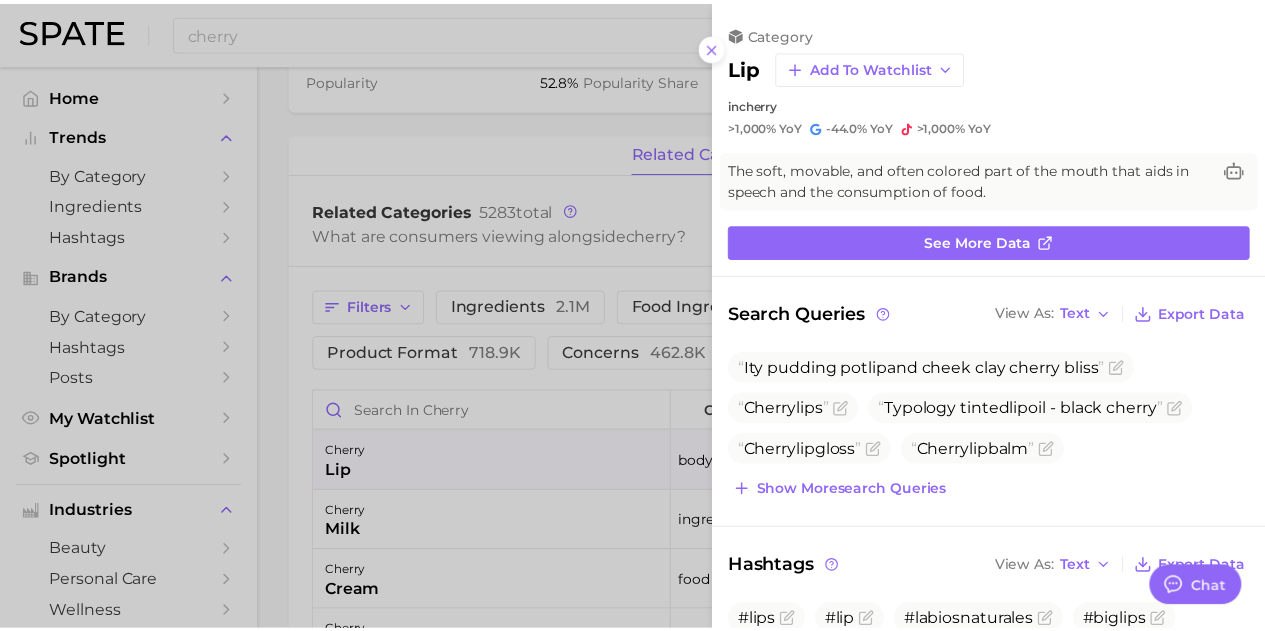 scroll, scrollTop: 0, scrollLeft: 0, axis: both 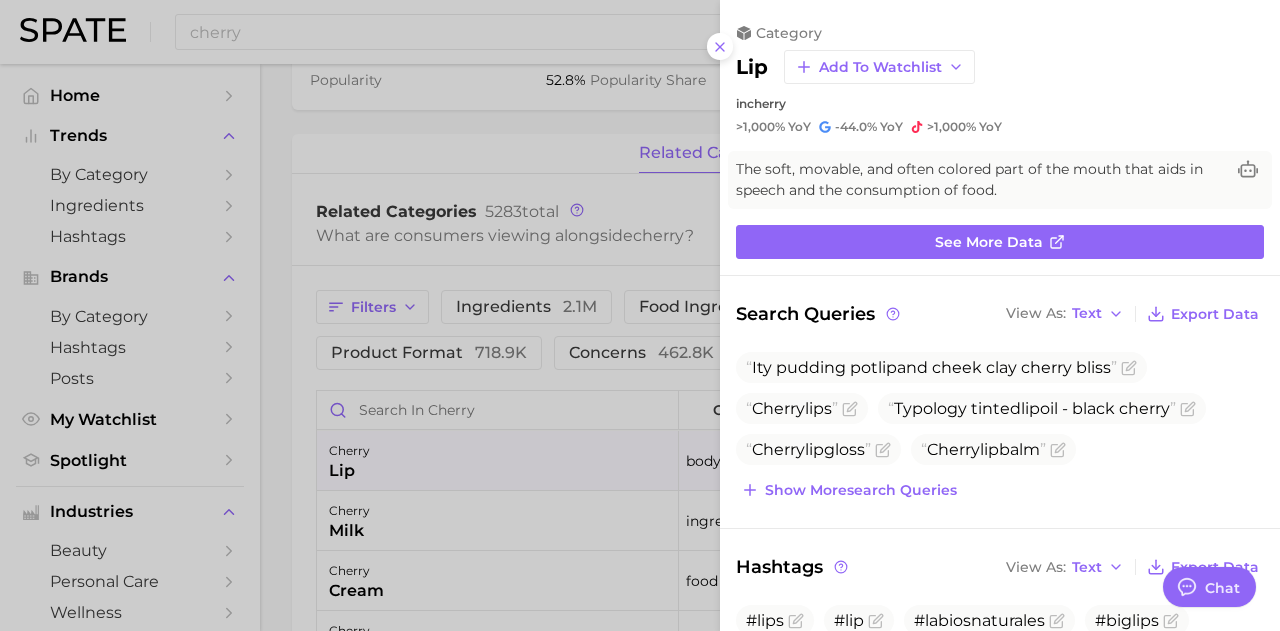 click at bounding box center (640, 315) 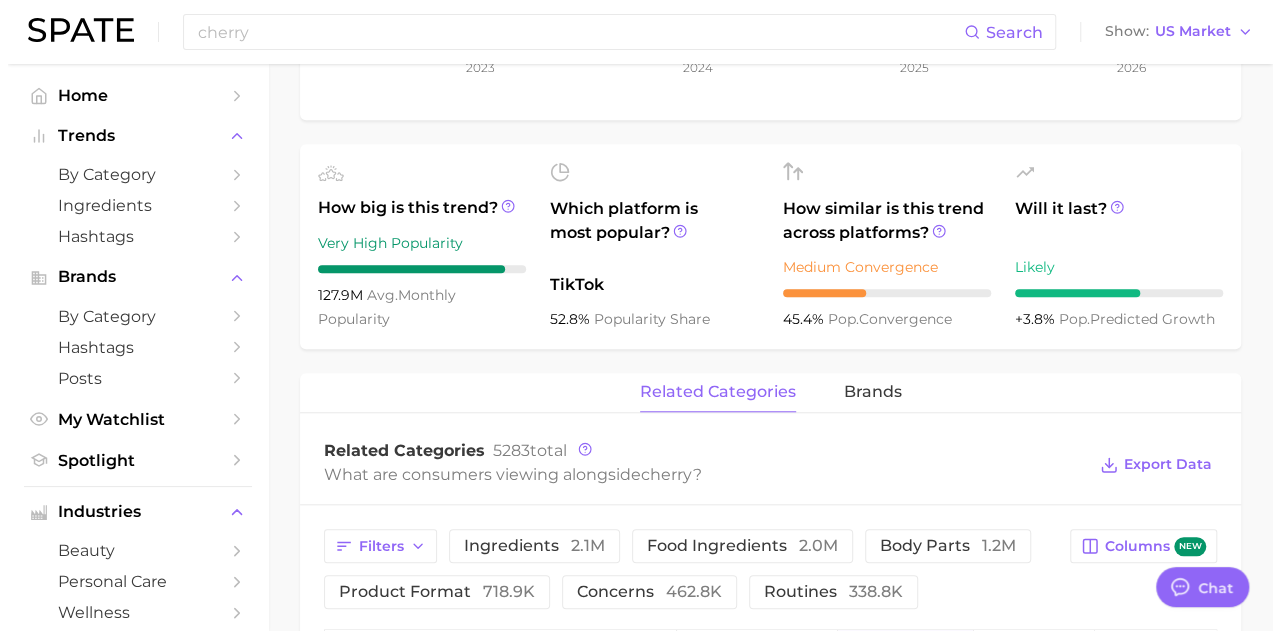 scroll, scrollTop: 800, scrollLeft: 0, axis: vertical 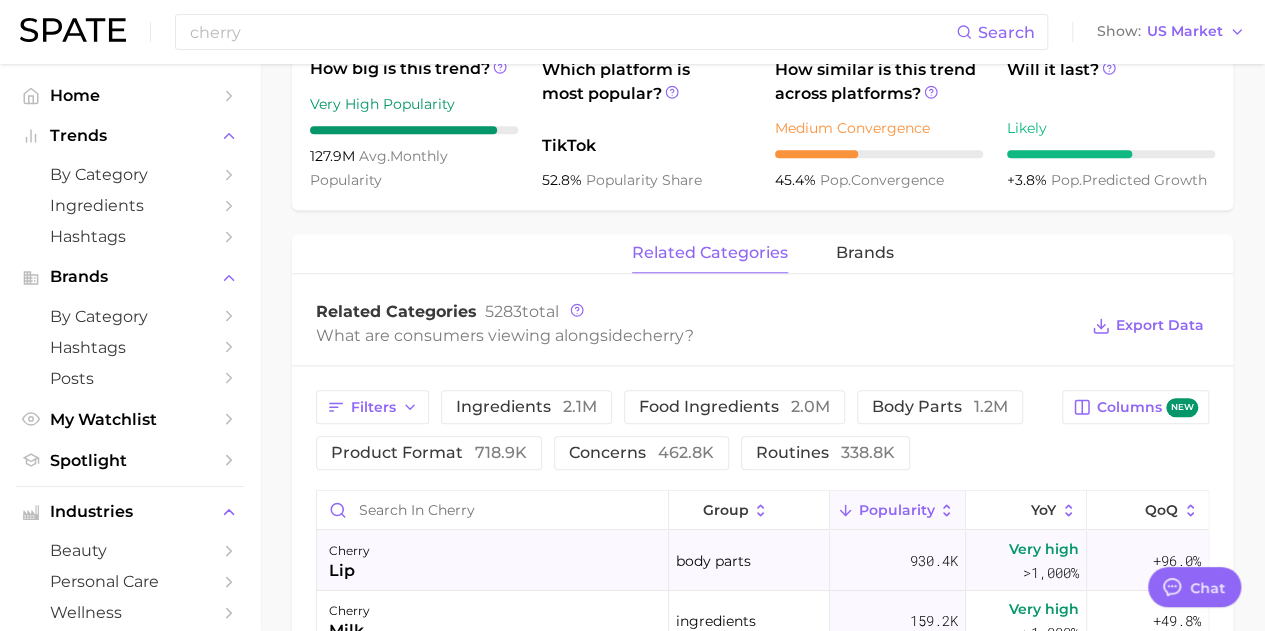 click on "cherry lip" at bounding box center (493, 561) 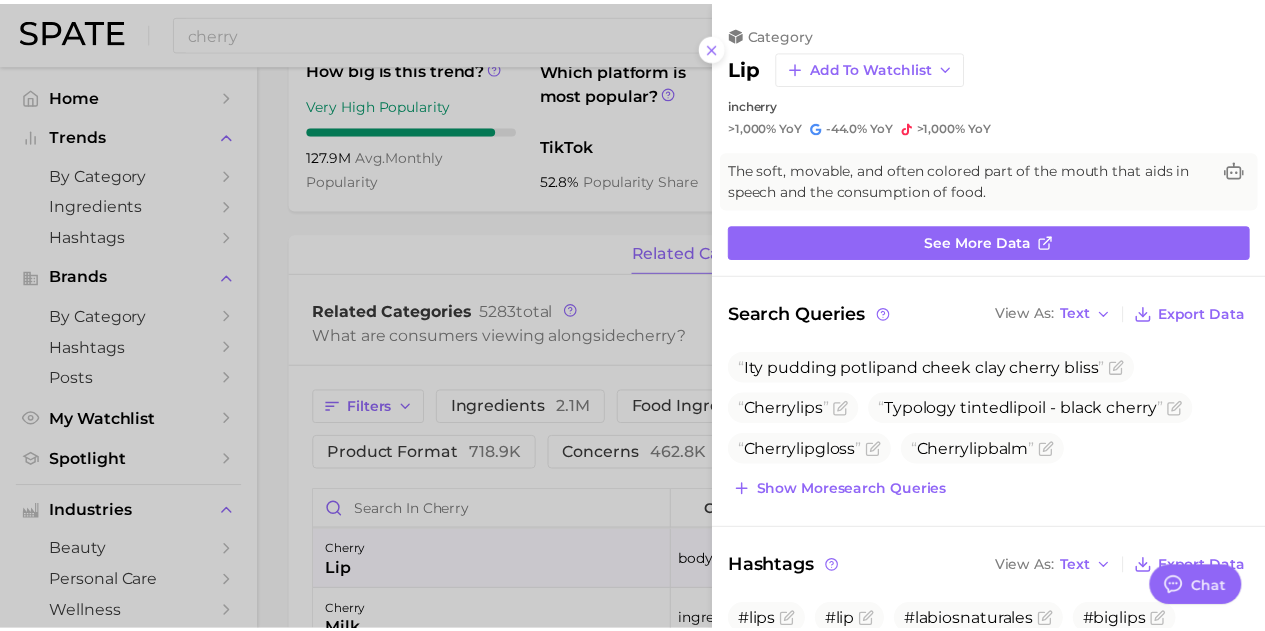 scroll, scrollTop: 0, scrollLeft: 0, axis: both 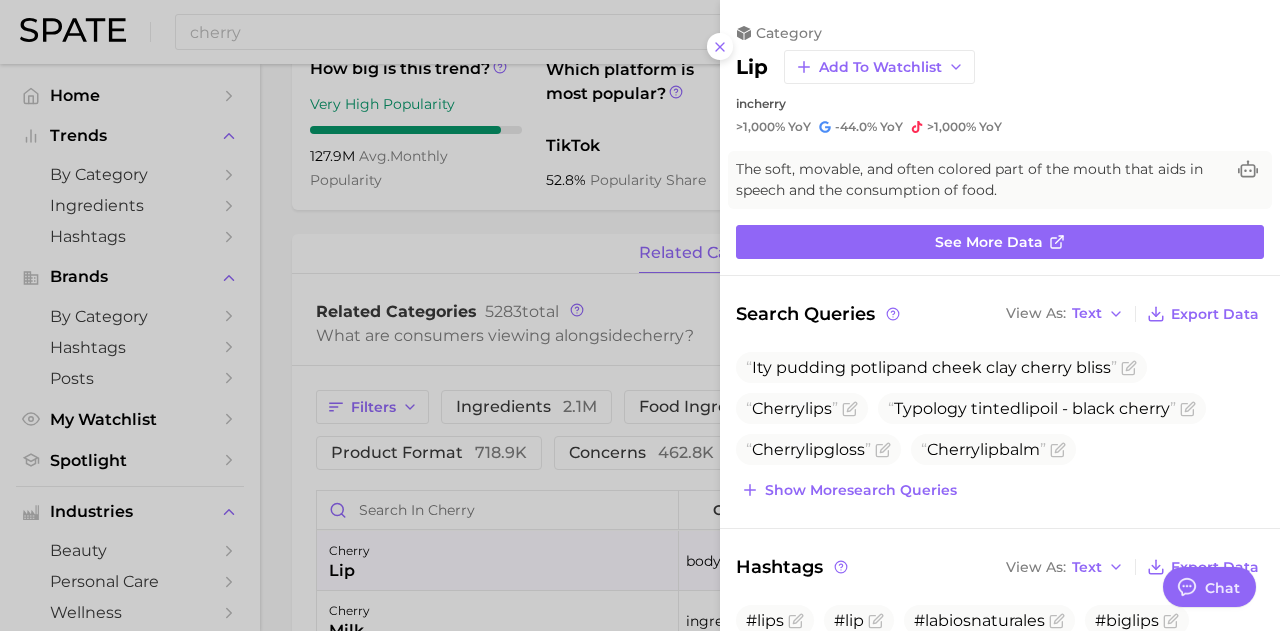 click at bounding box center (640, 315) 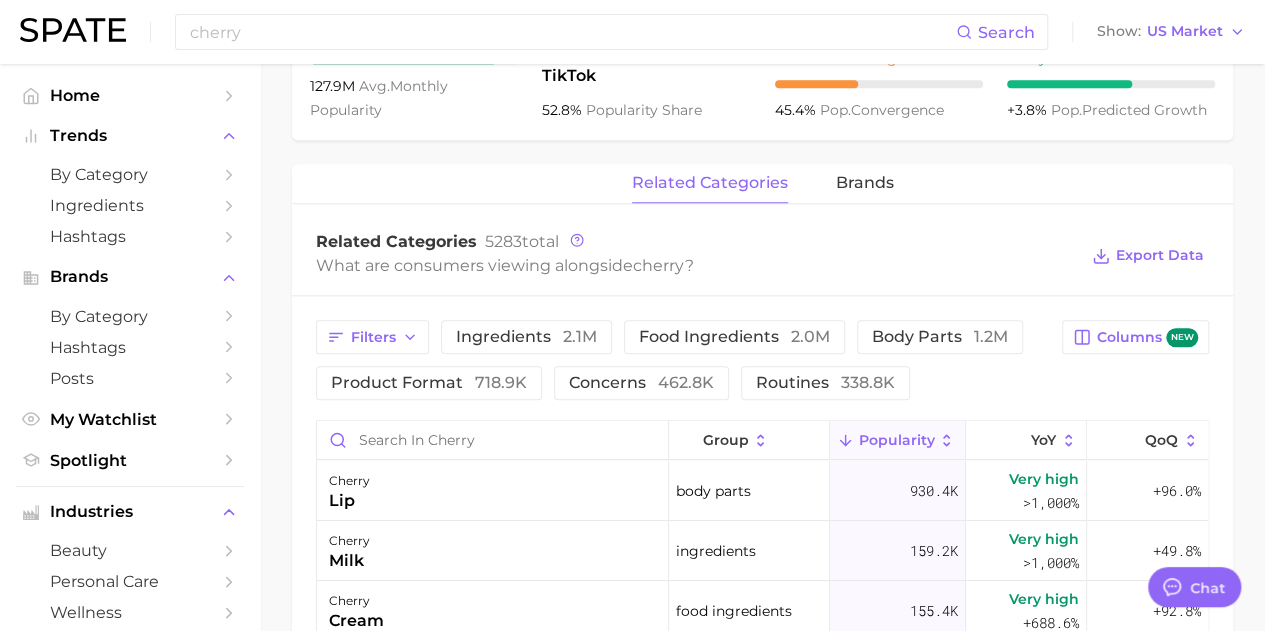 scroll, scrollTop: 900, scrollLeft: 0, axis: vertical 